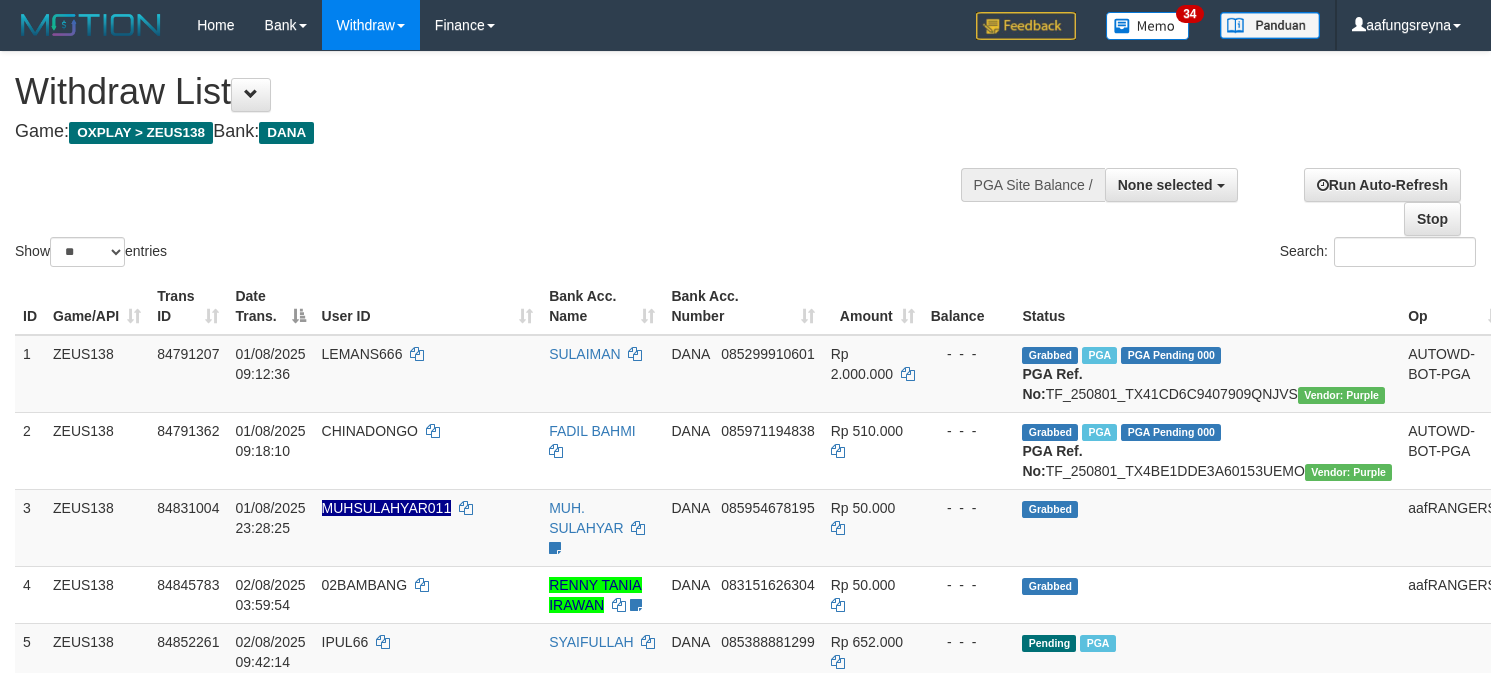 select 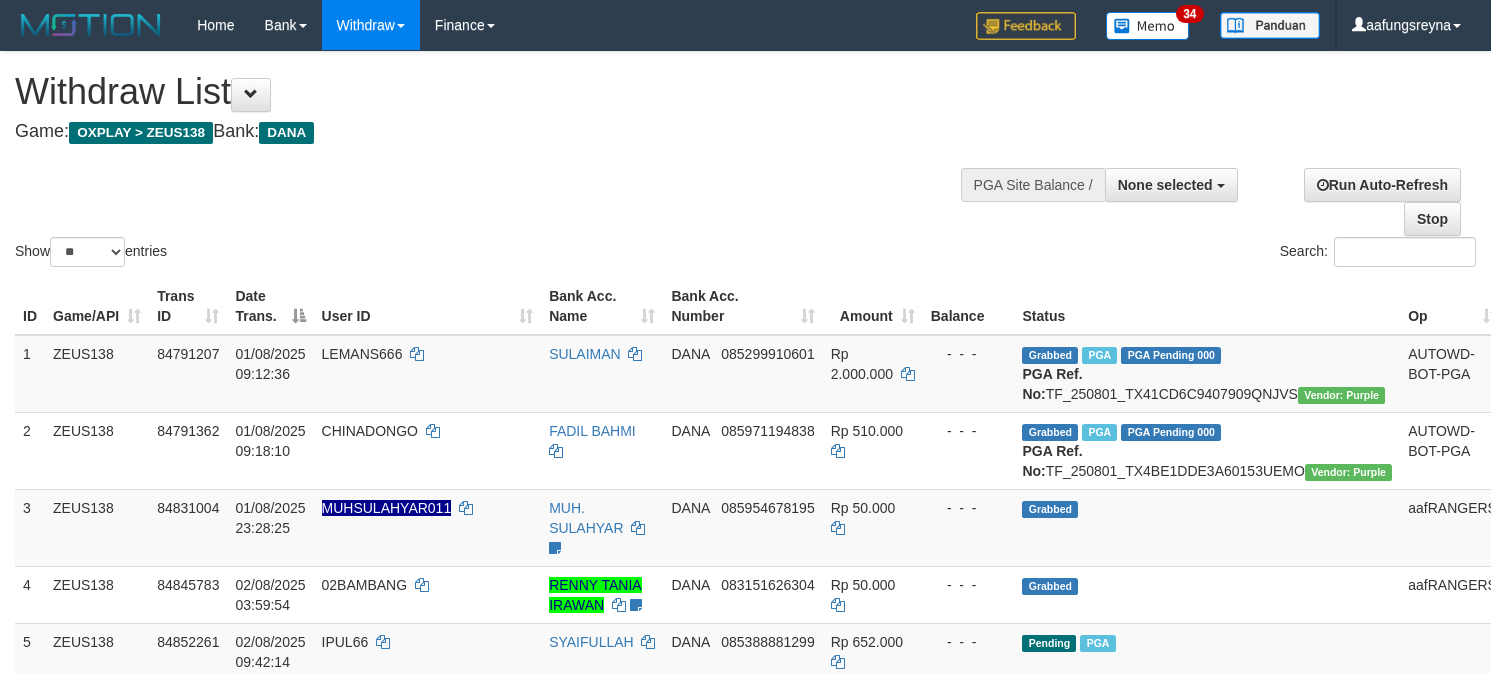 select 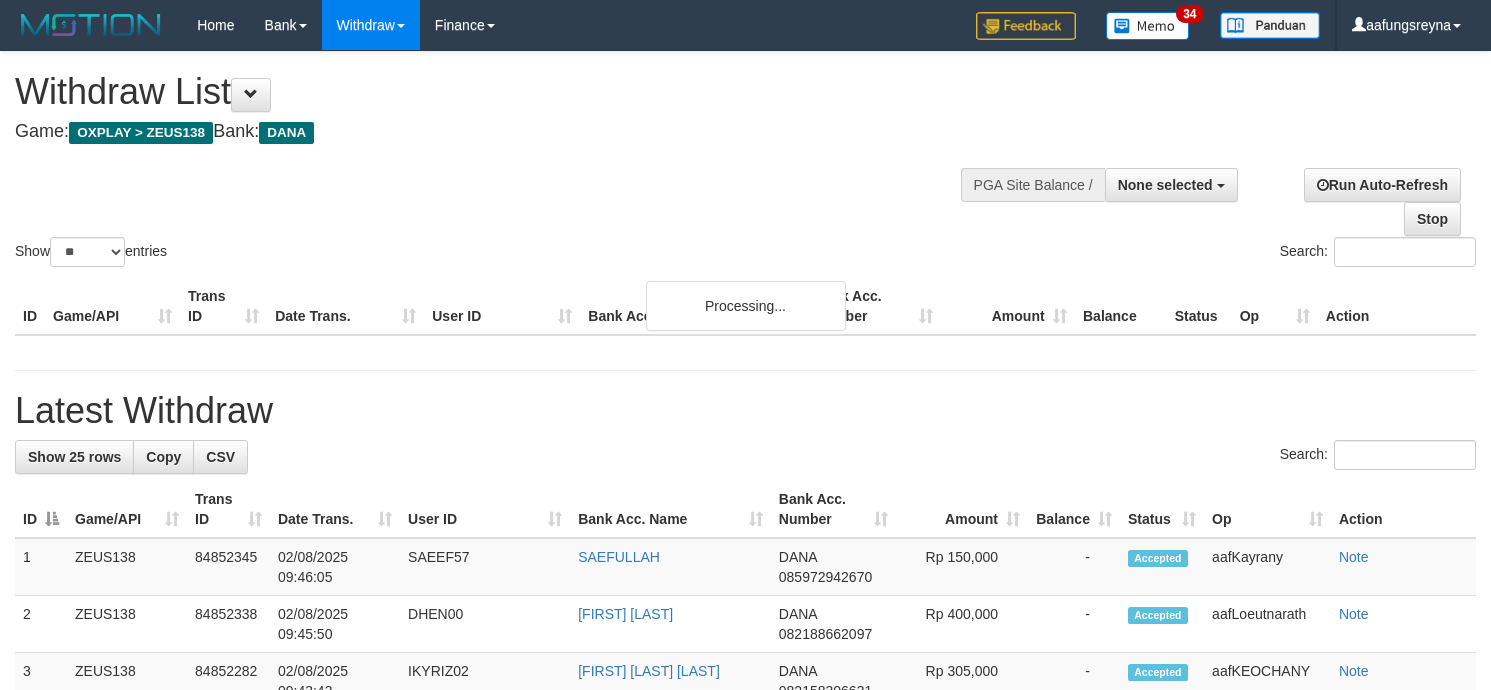 select 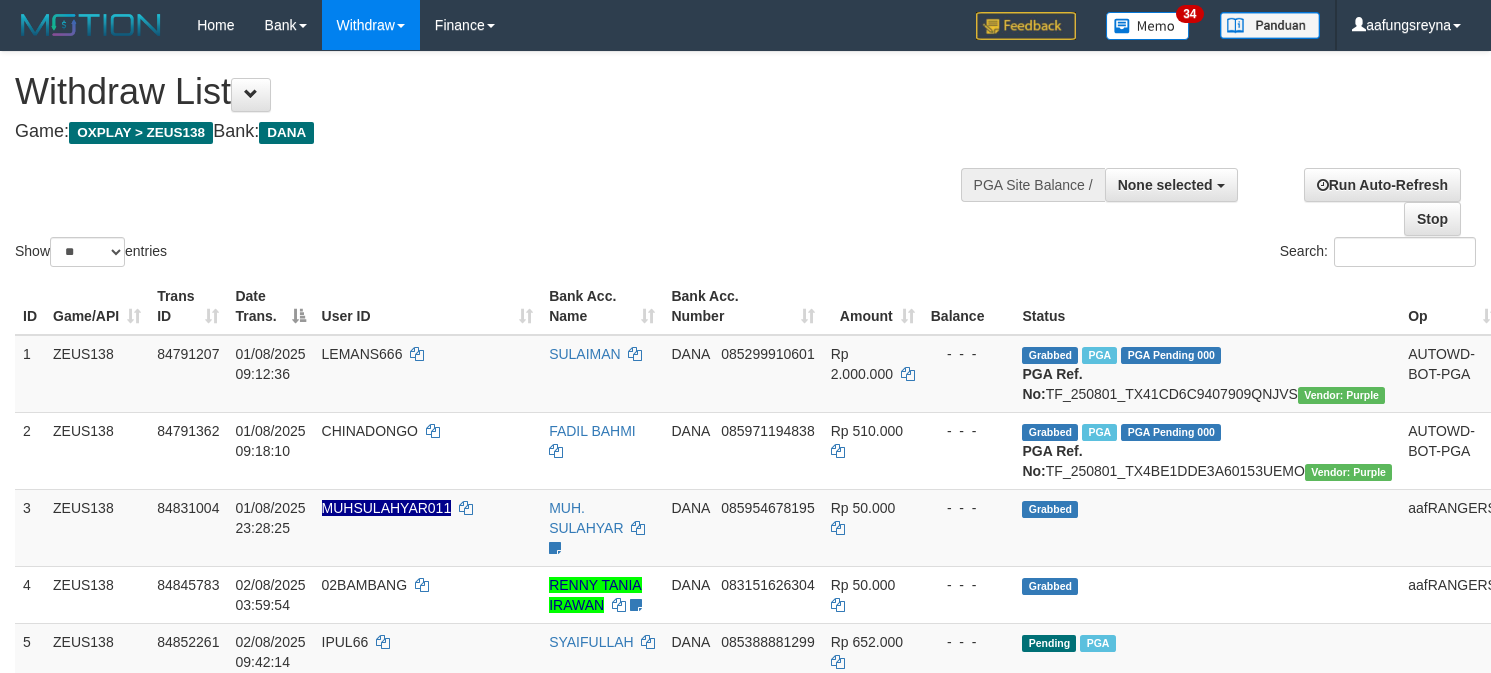 select 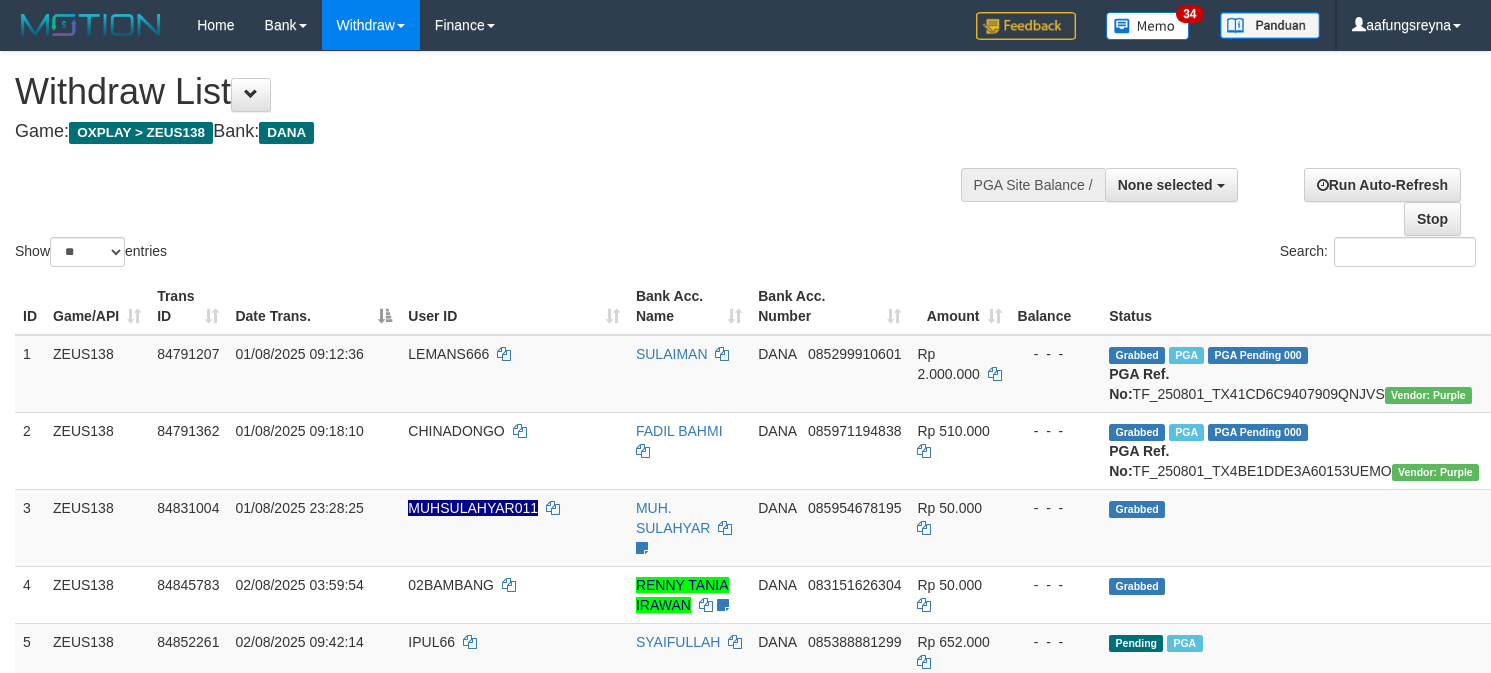 select 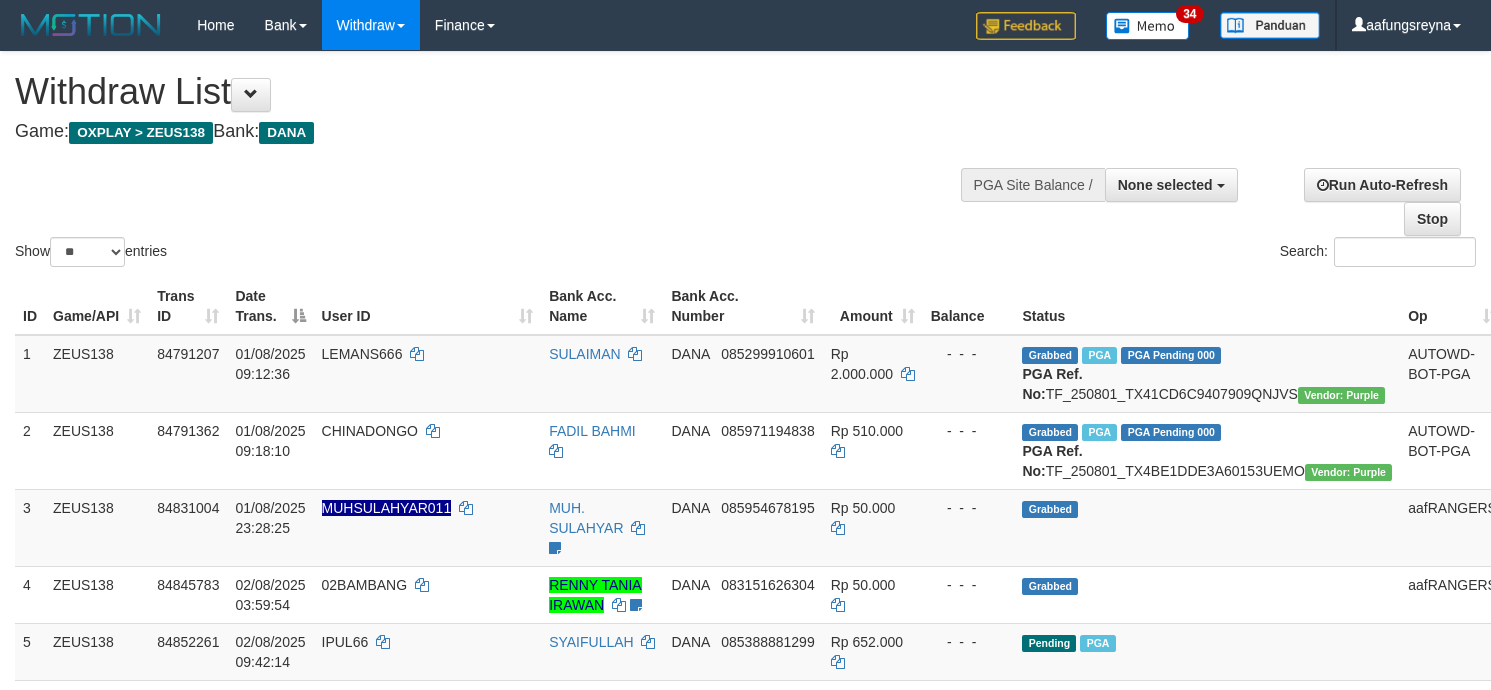 select 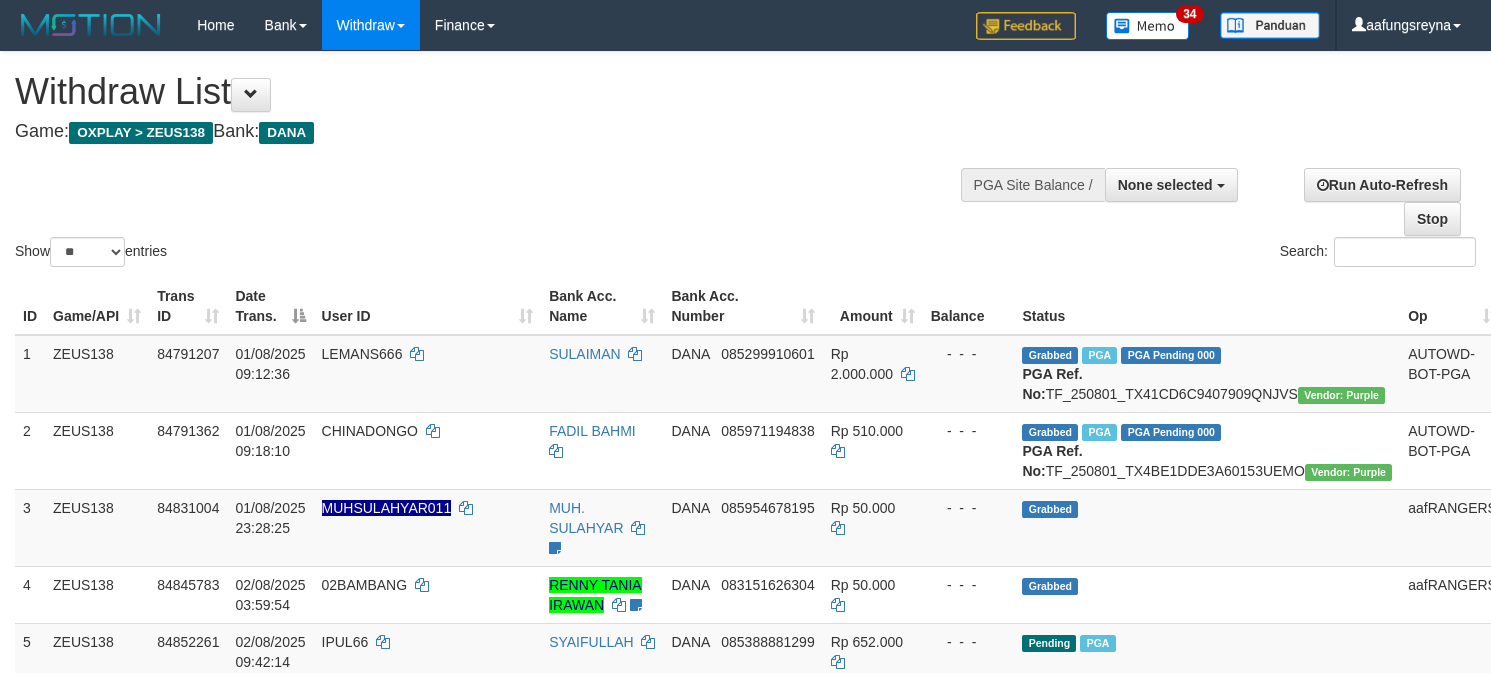 select 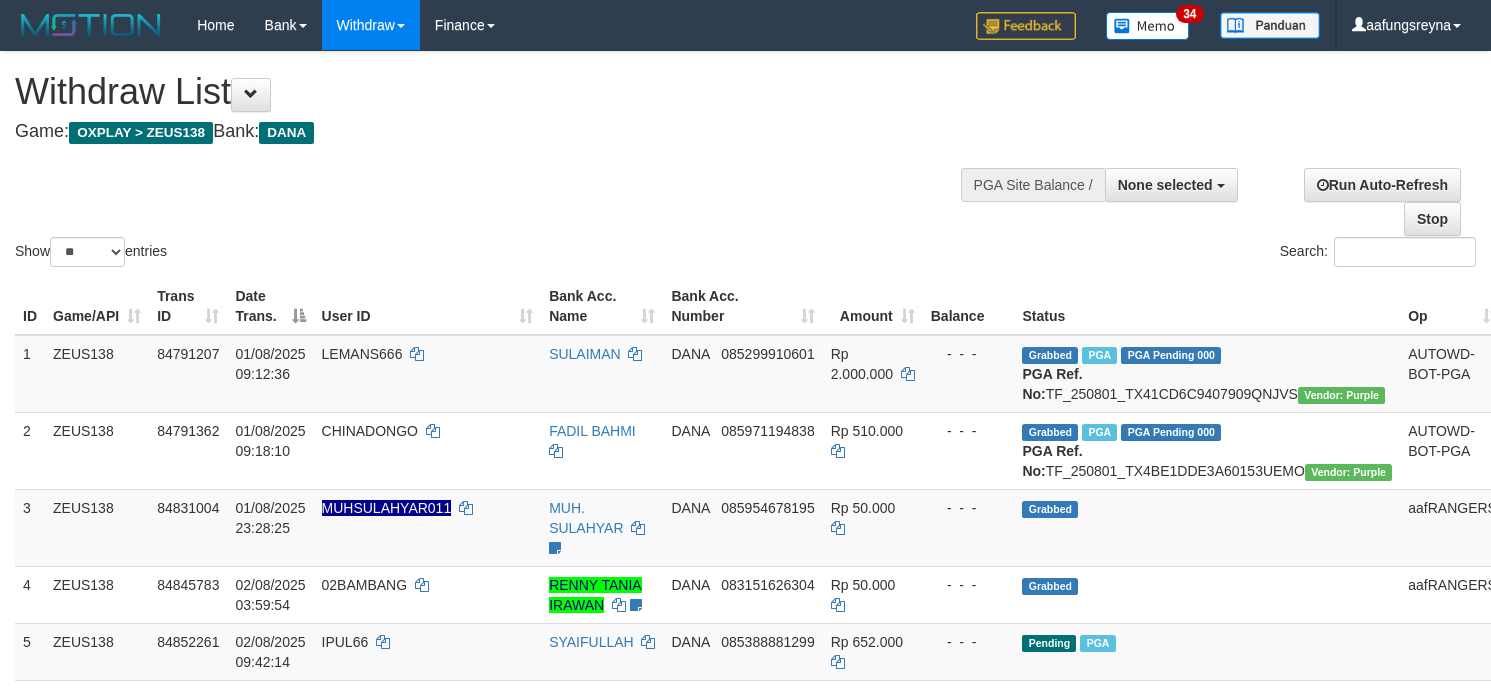 select 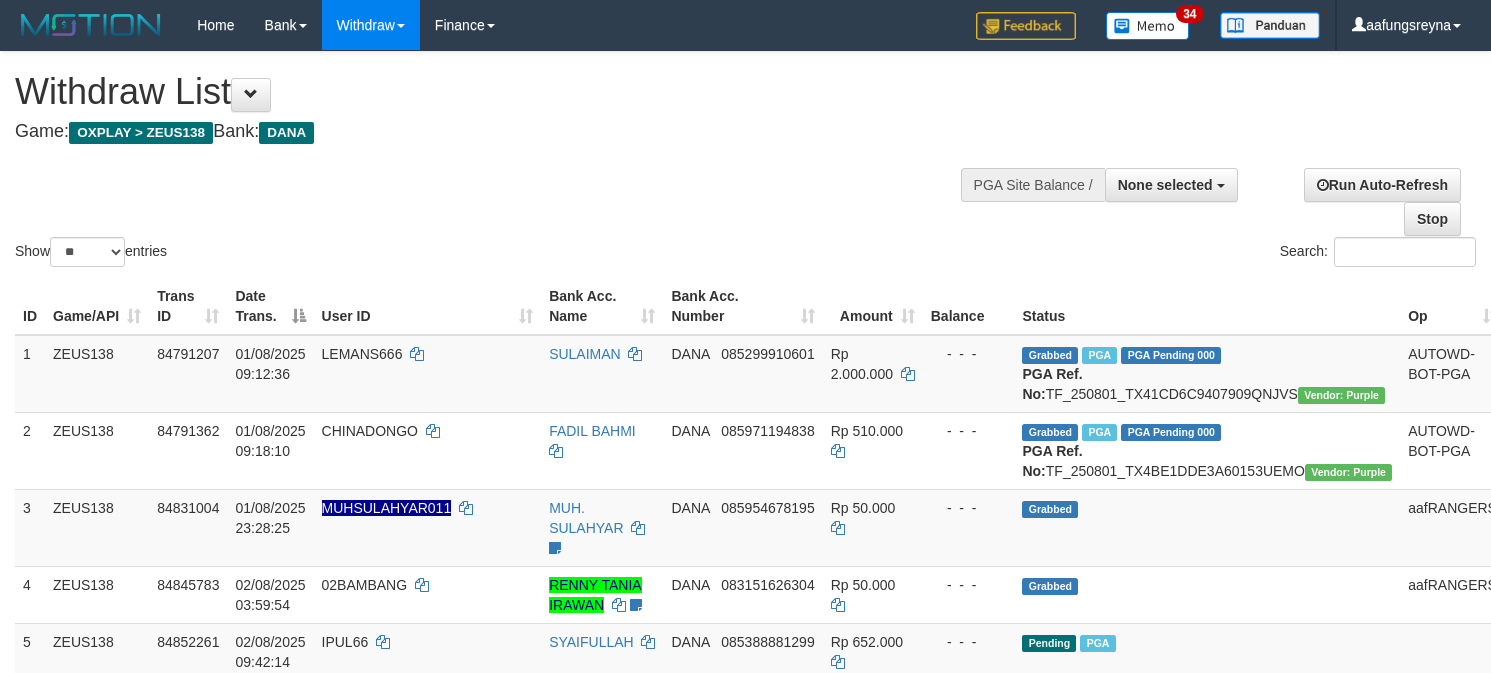 select 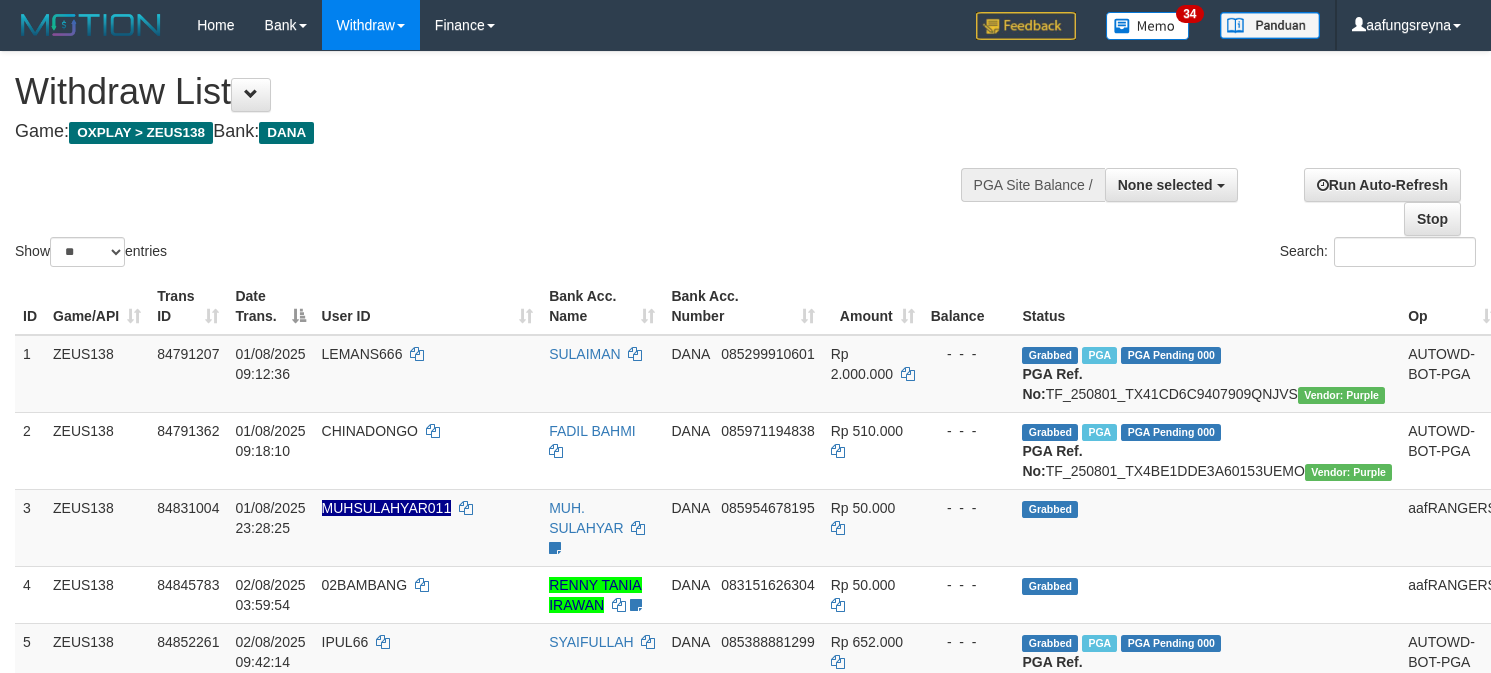 select 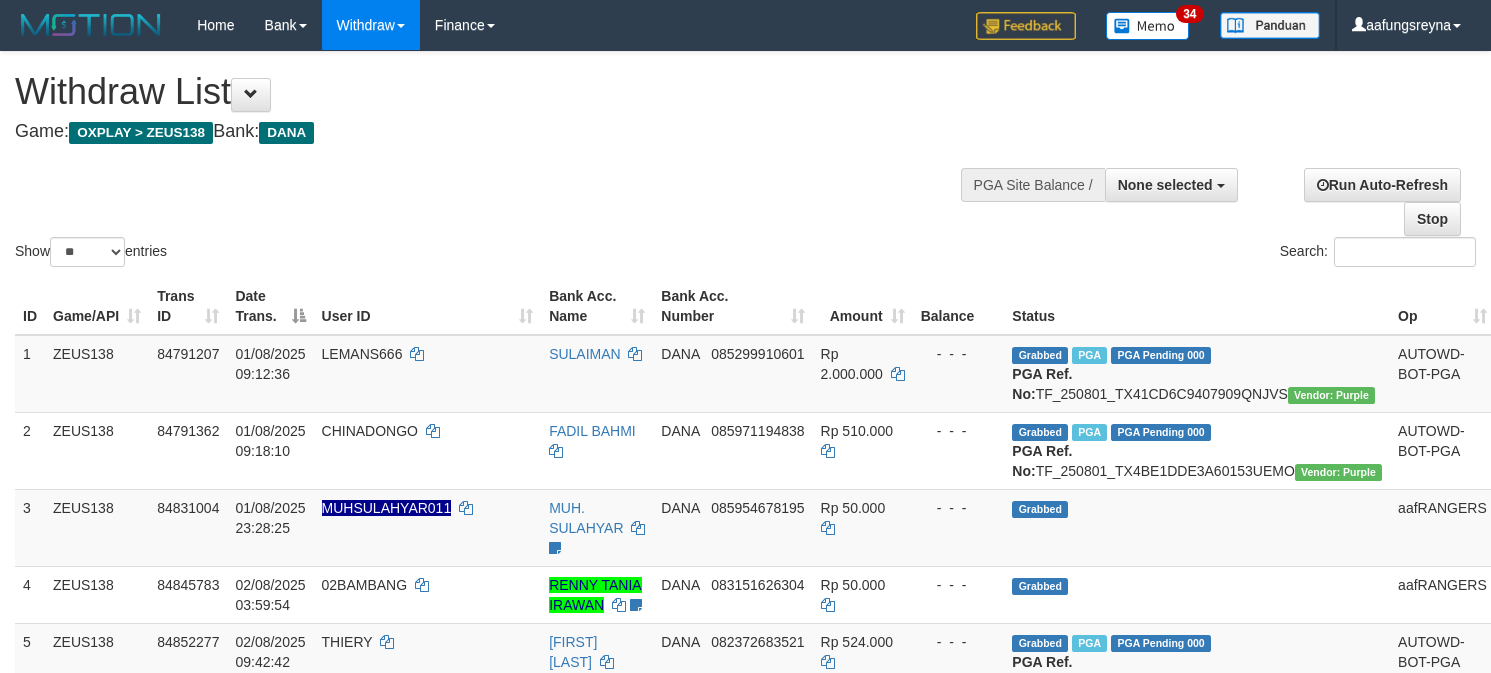 select 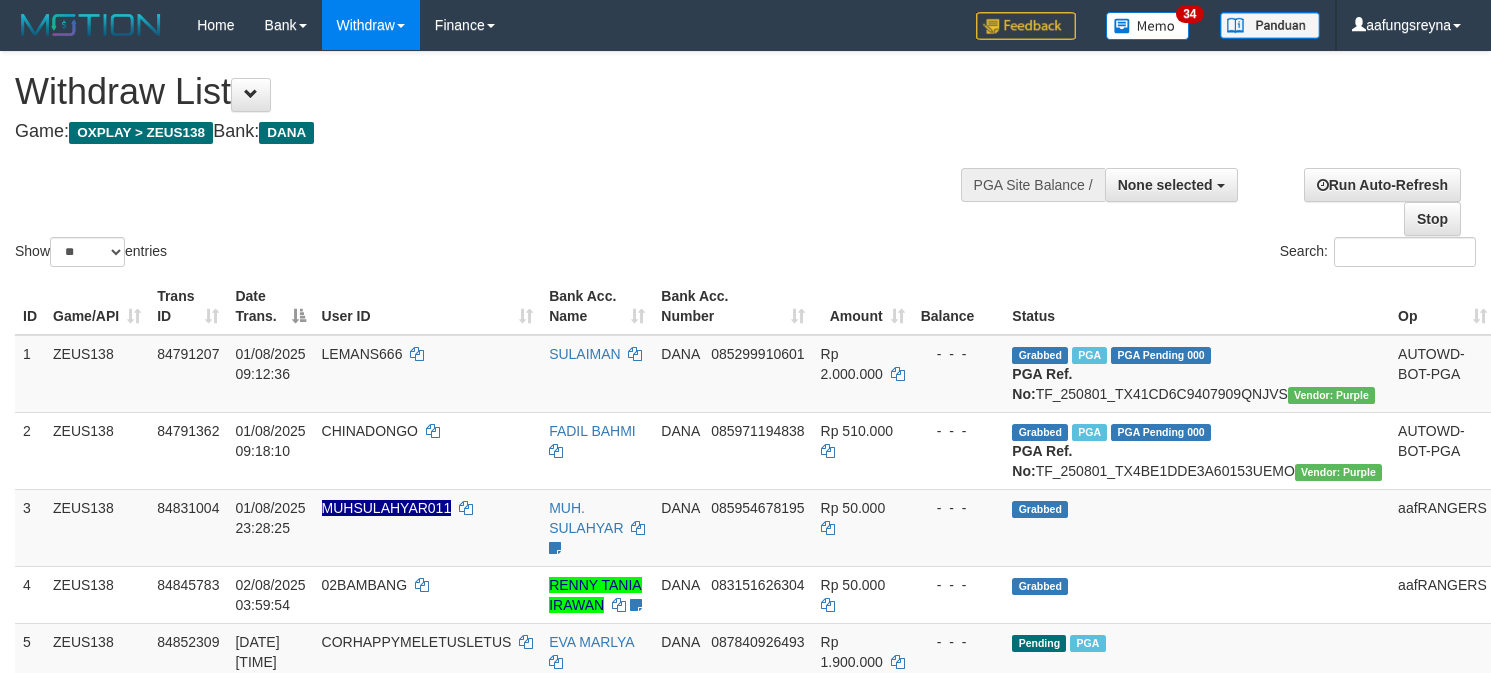select 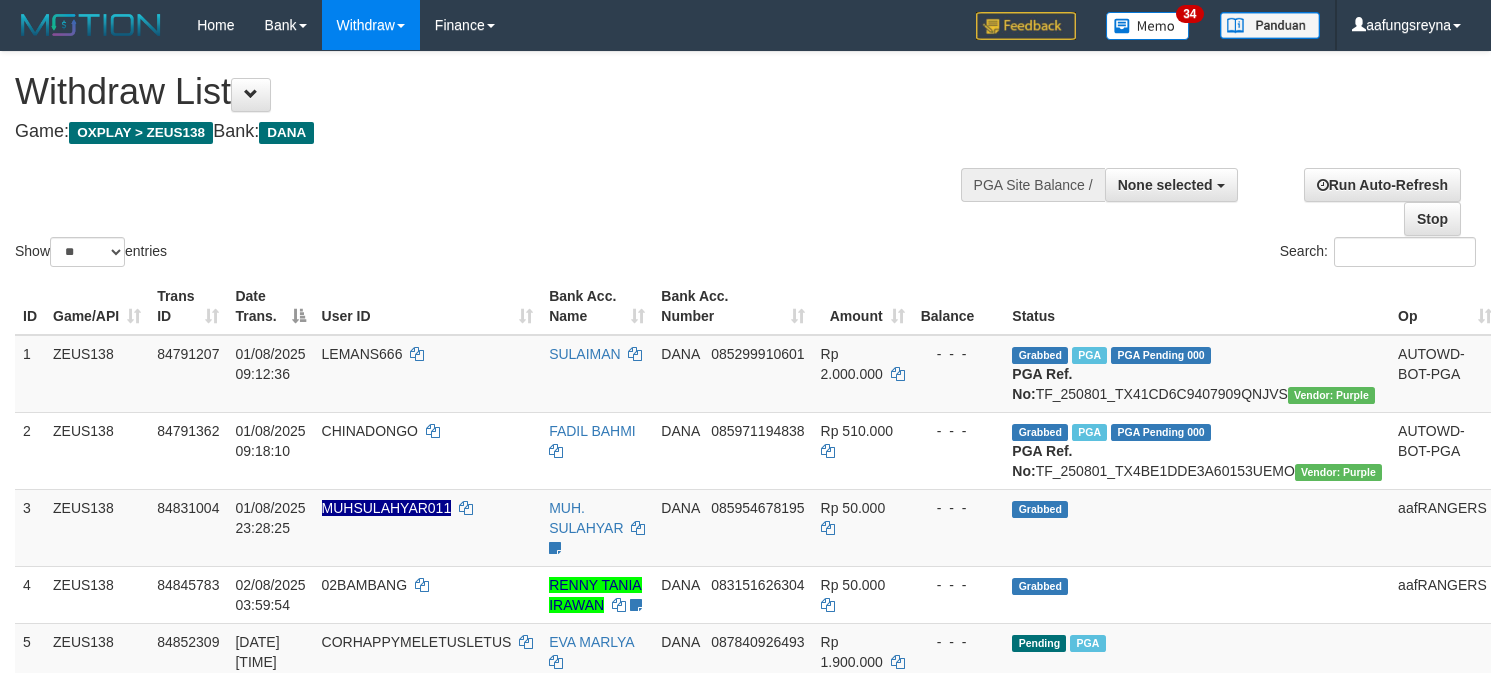 select 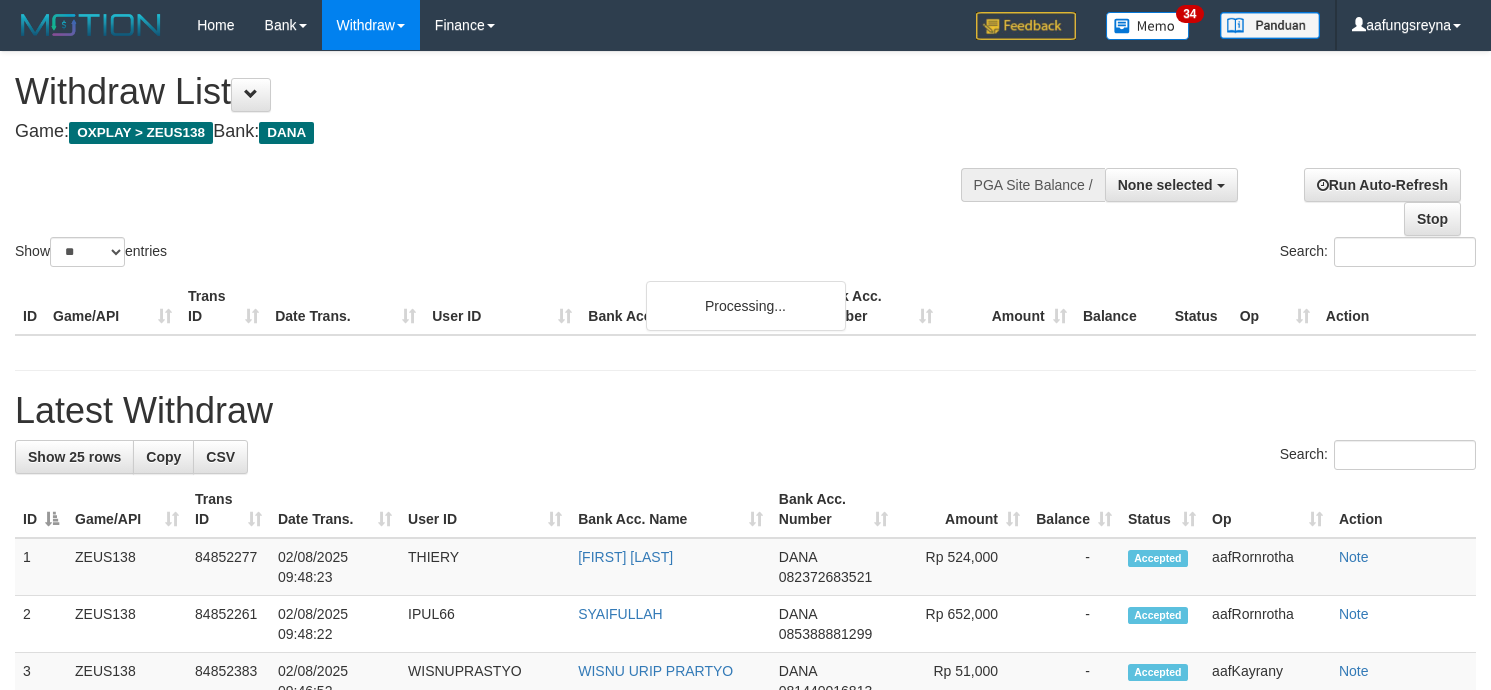 select 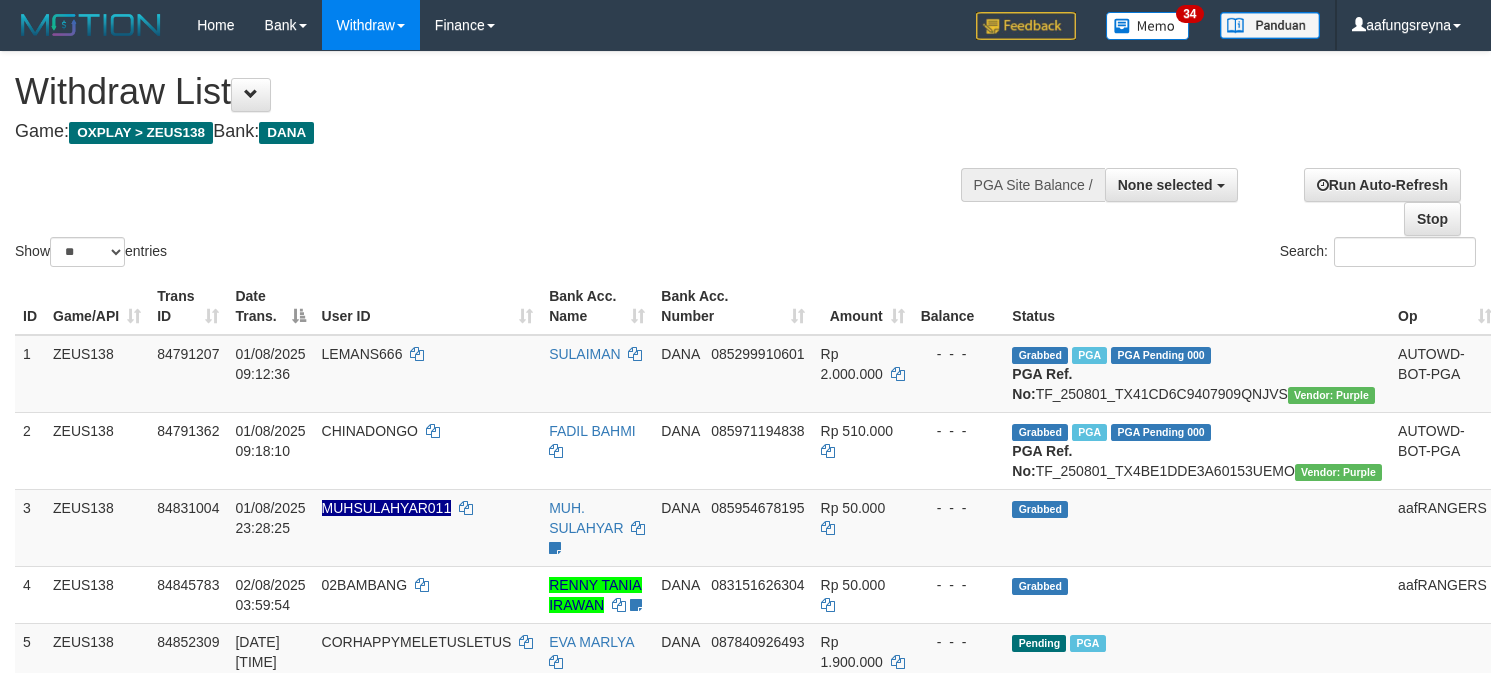 select 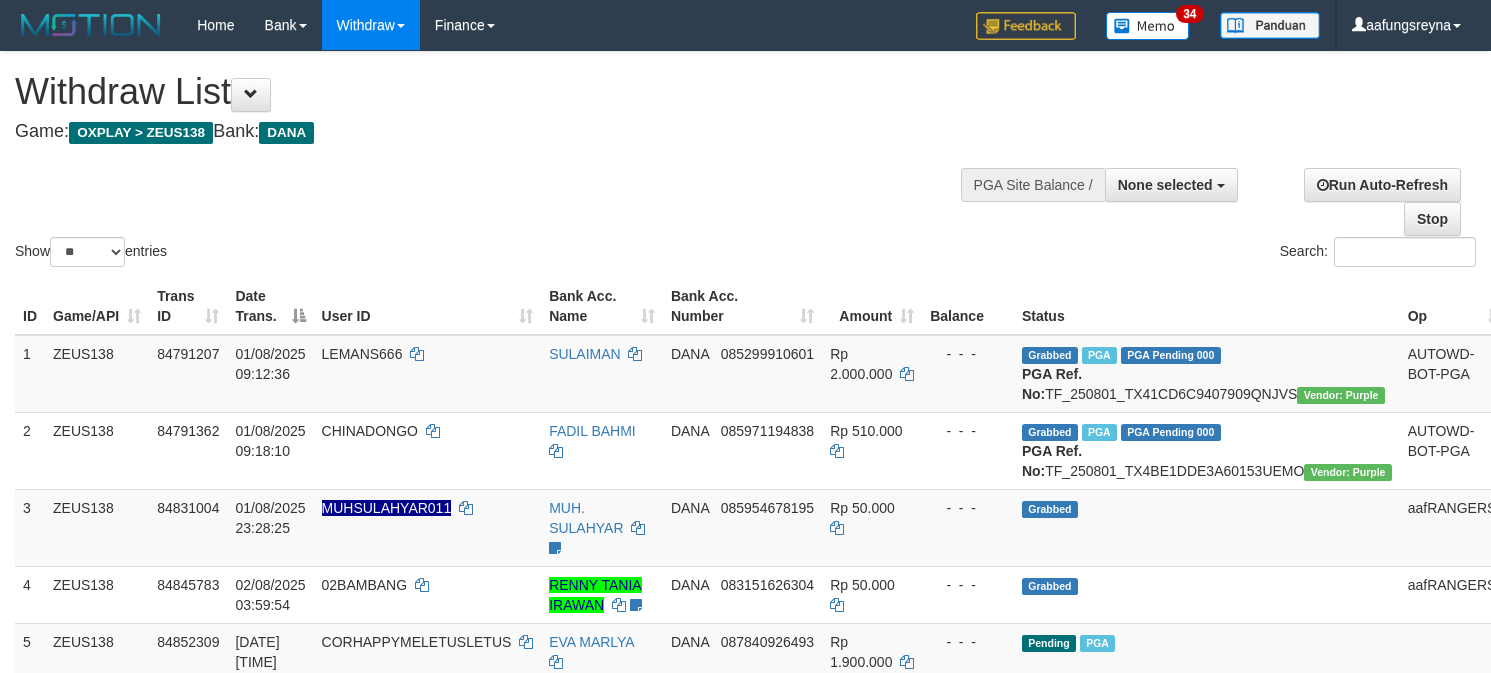 select 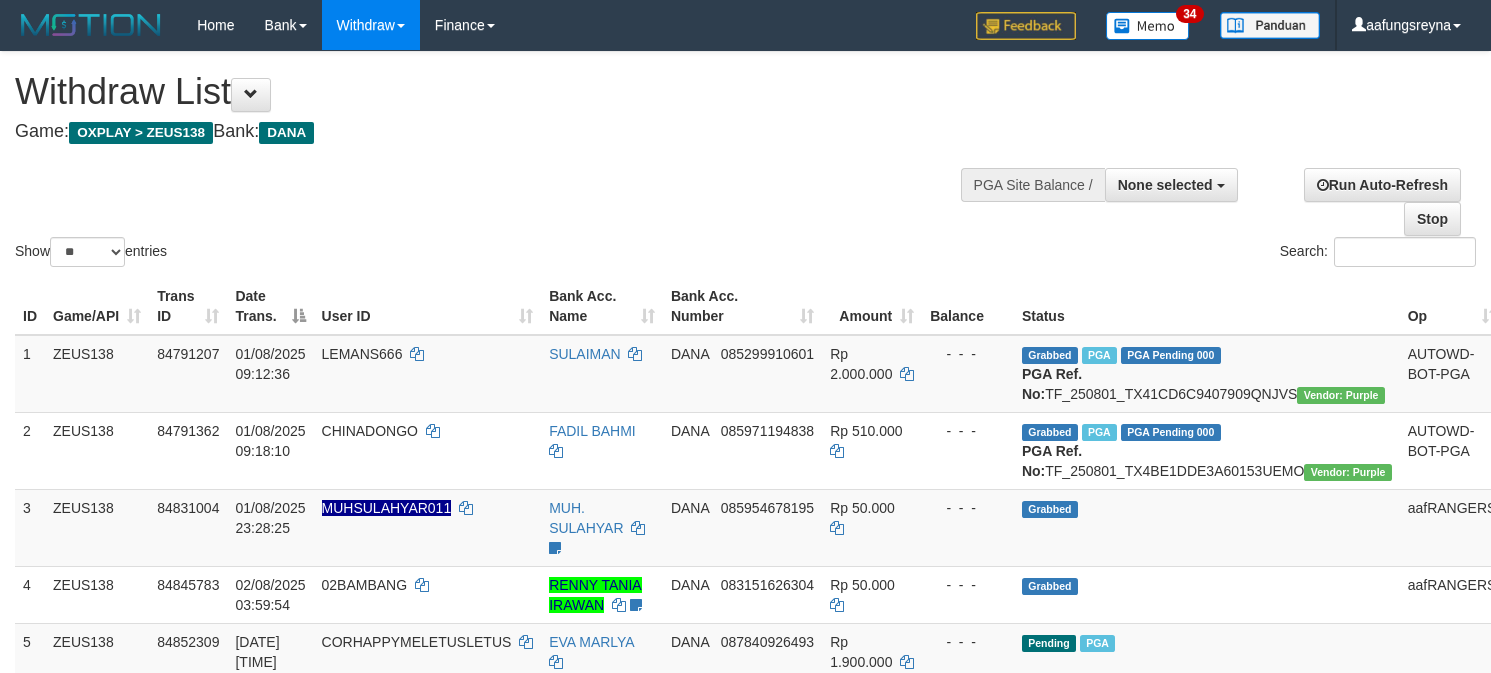 select 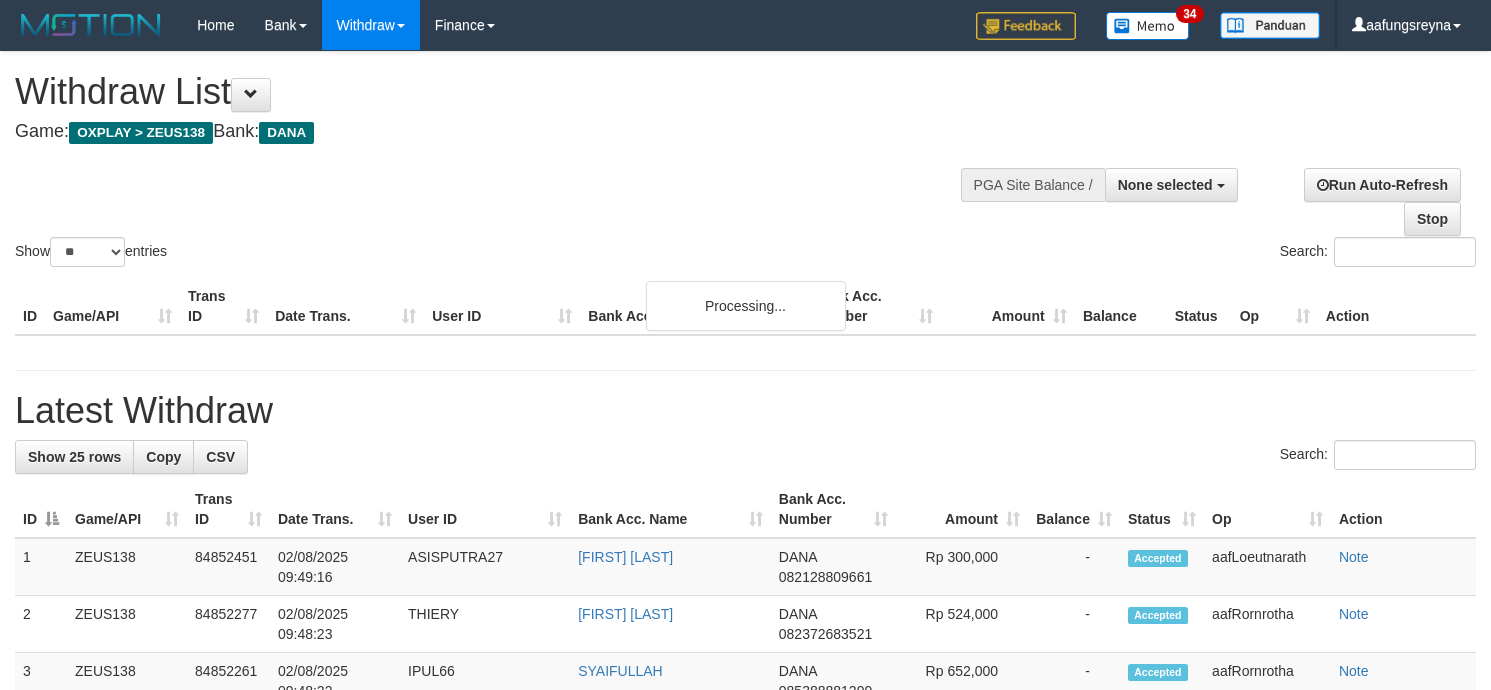 select 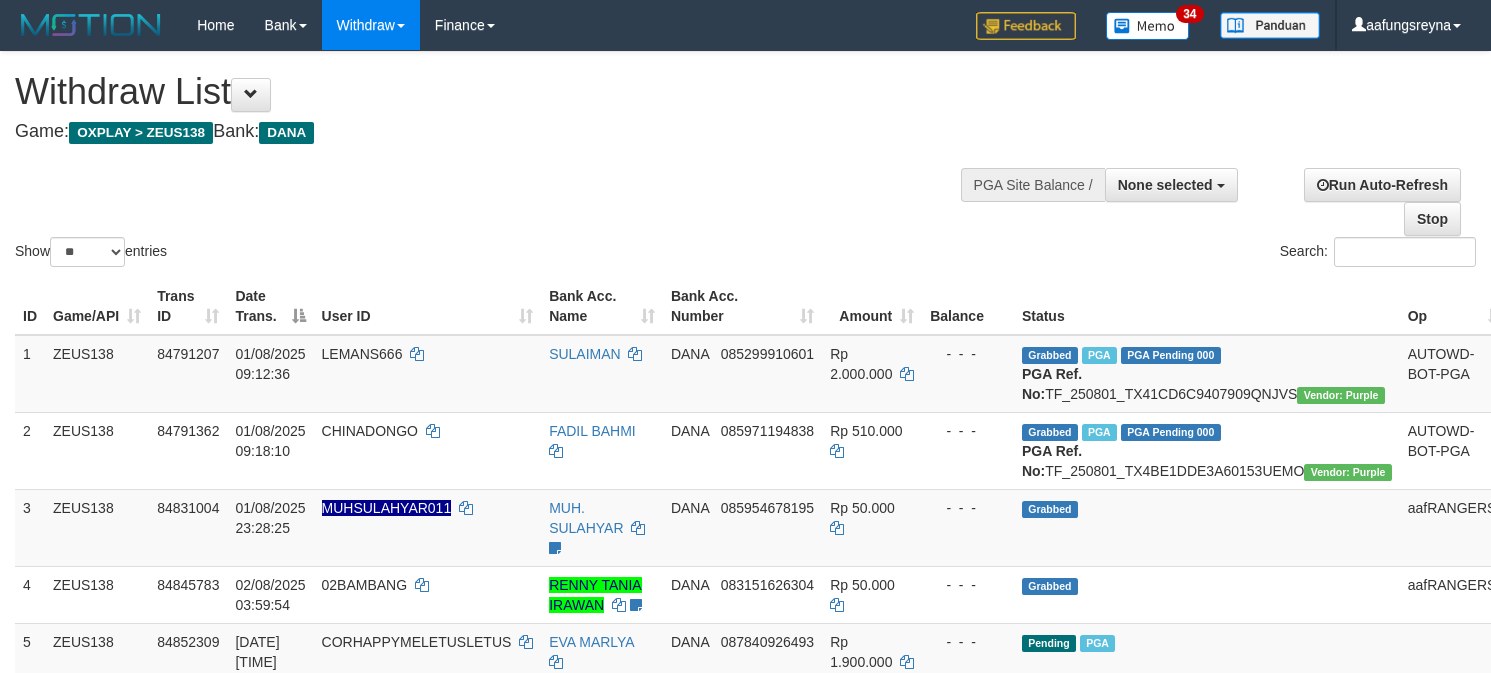 select 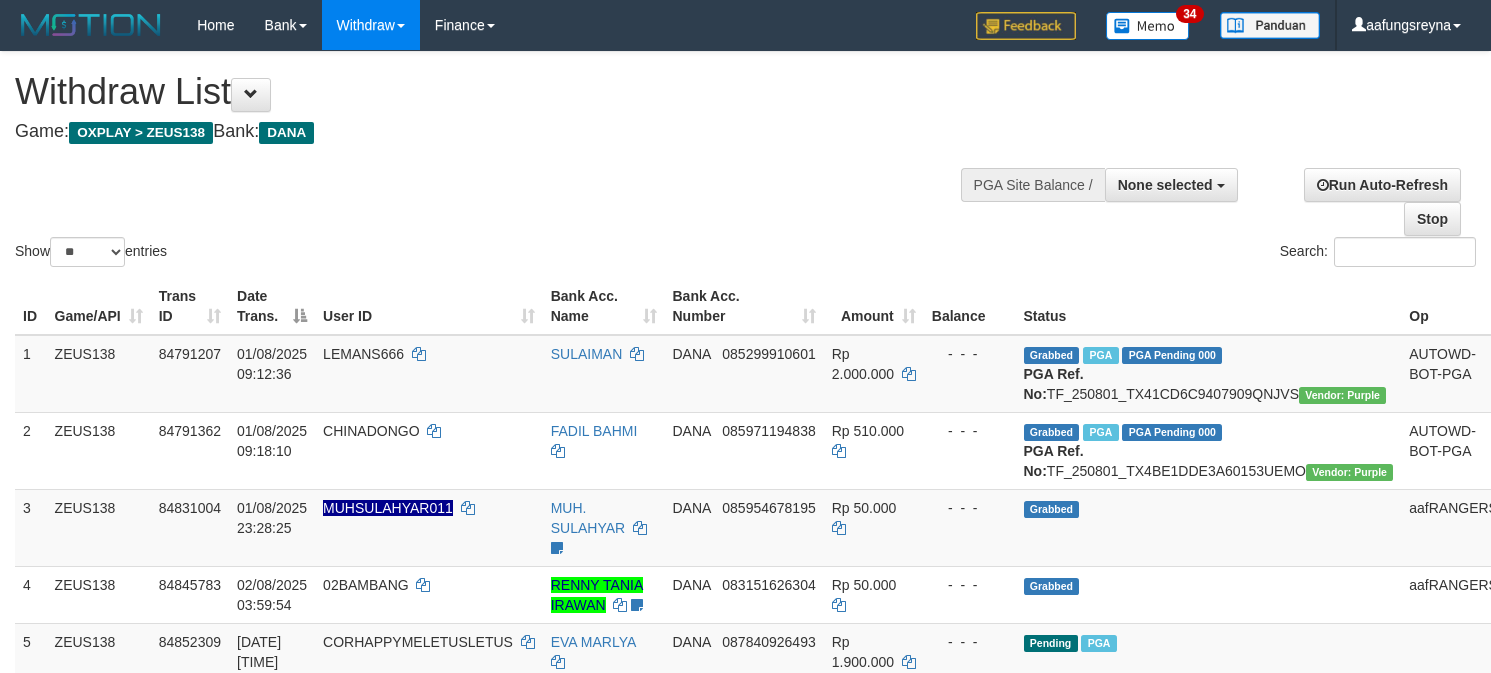 select 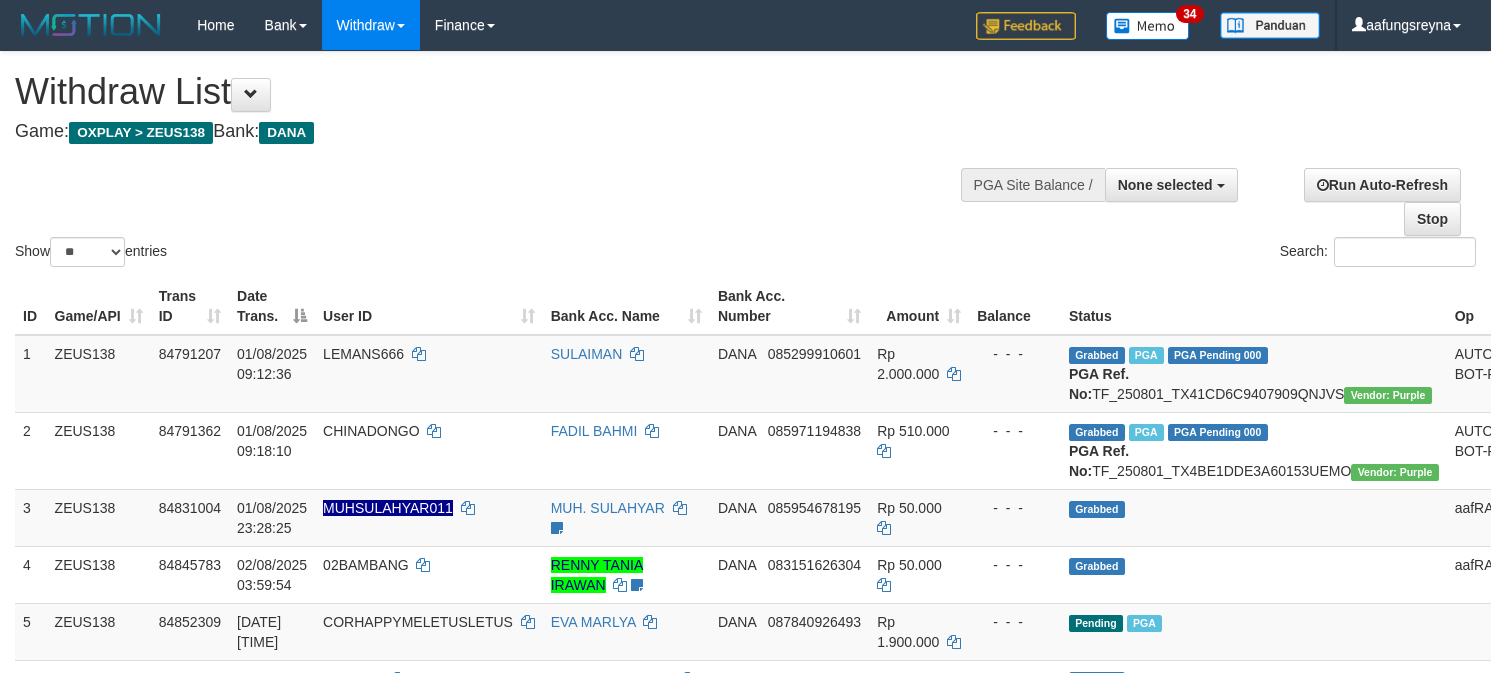 select 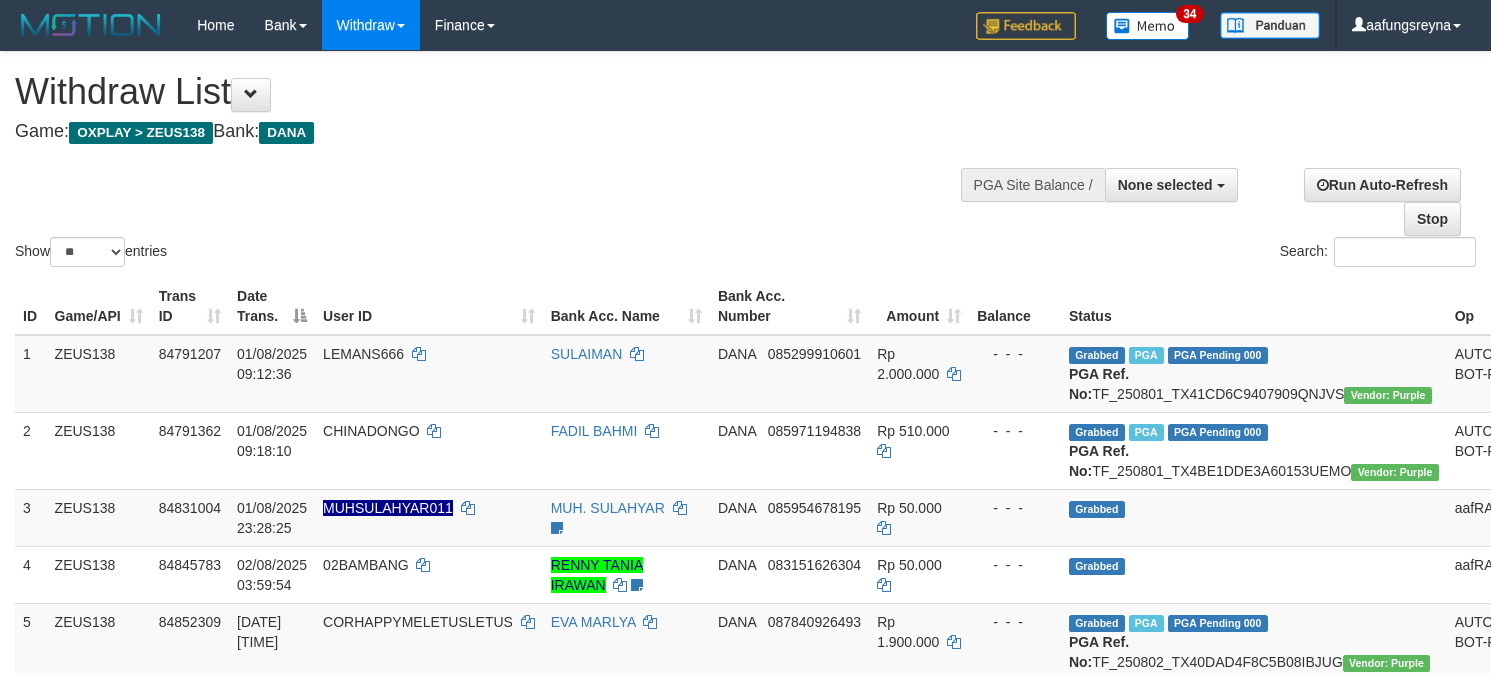 select 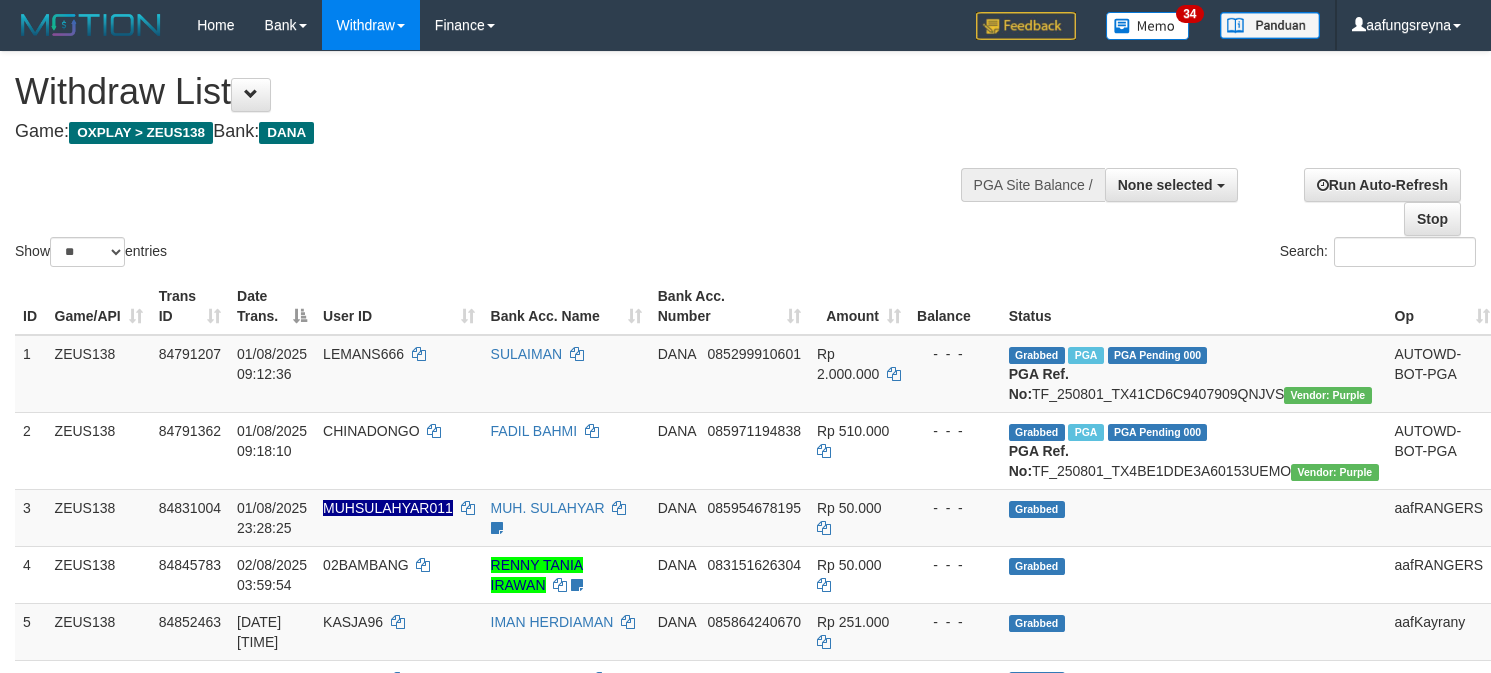 select 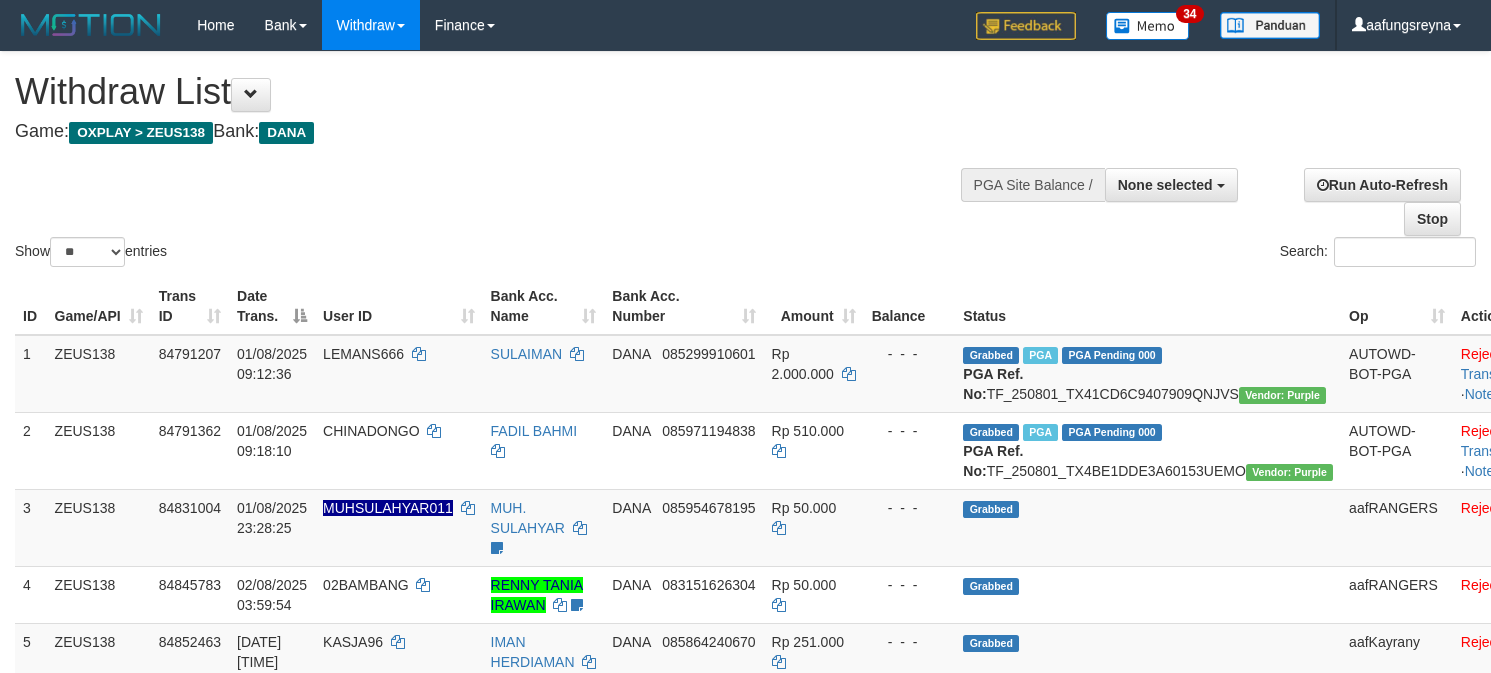 select 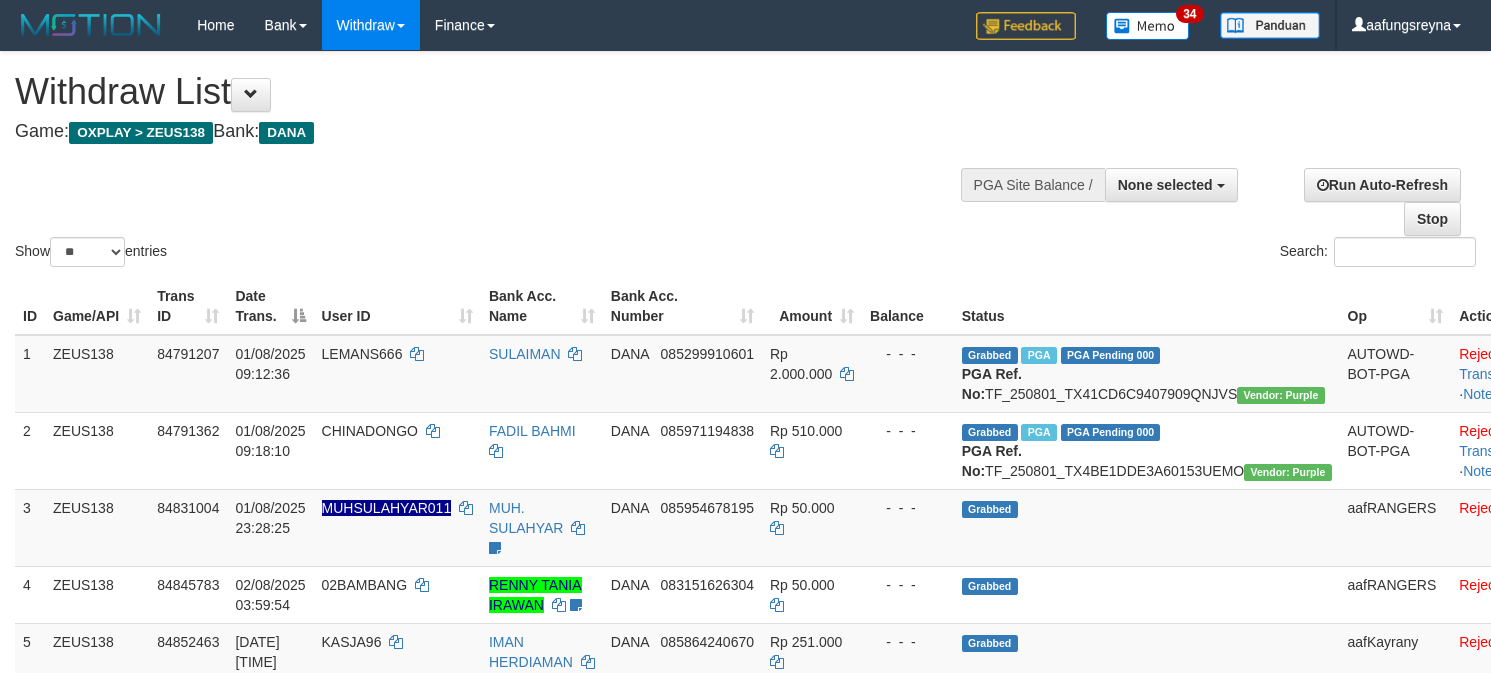select 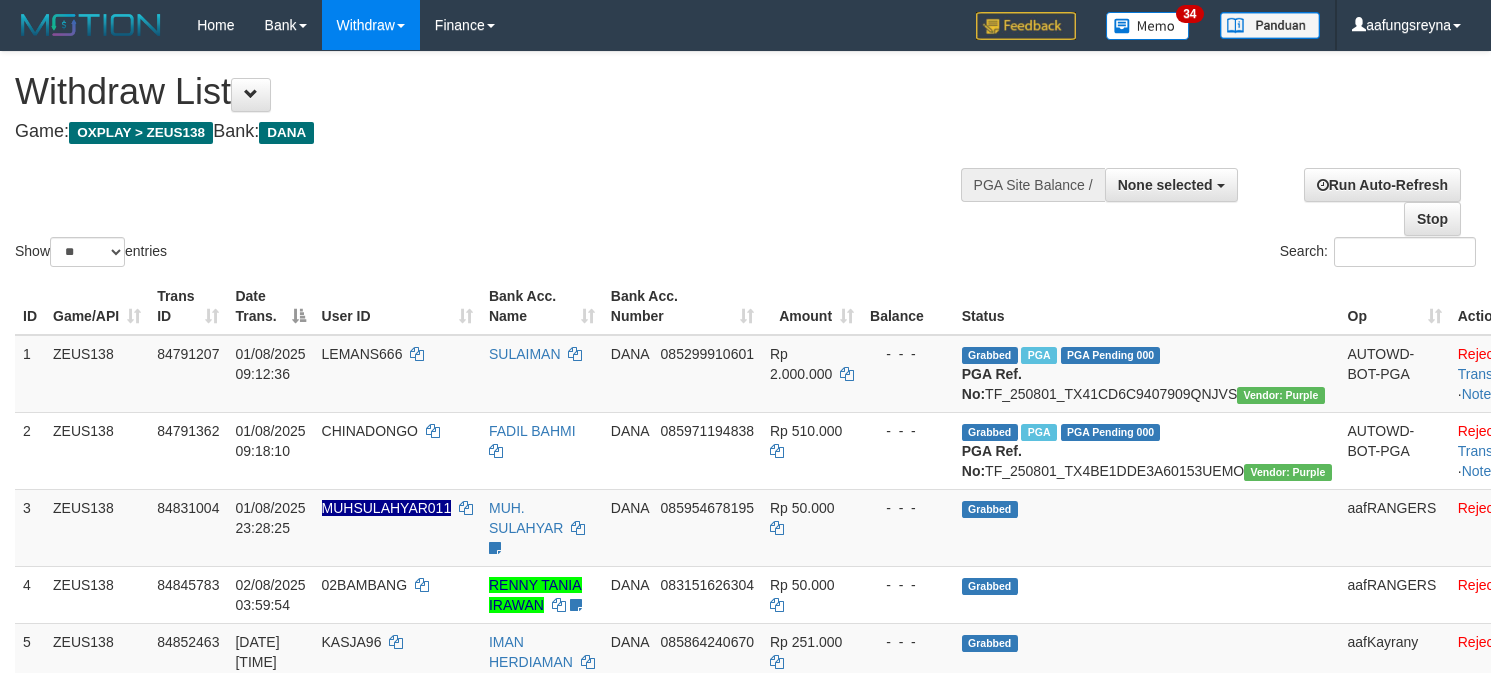 select 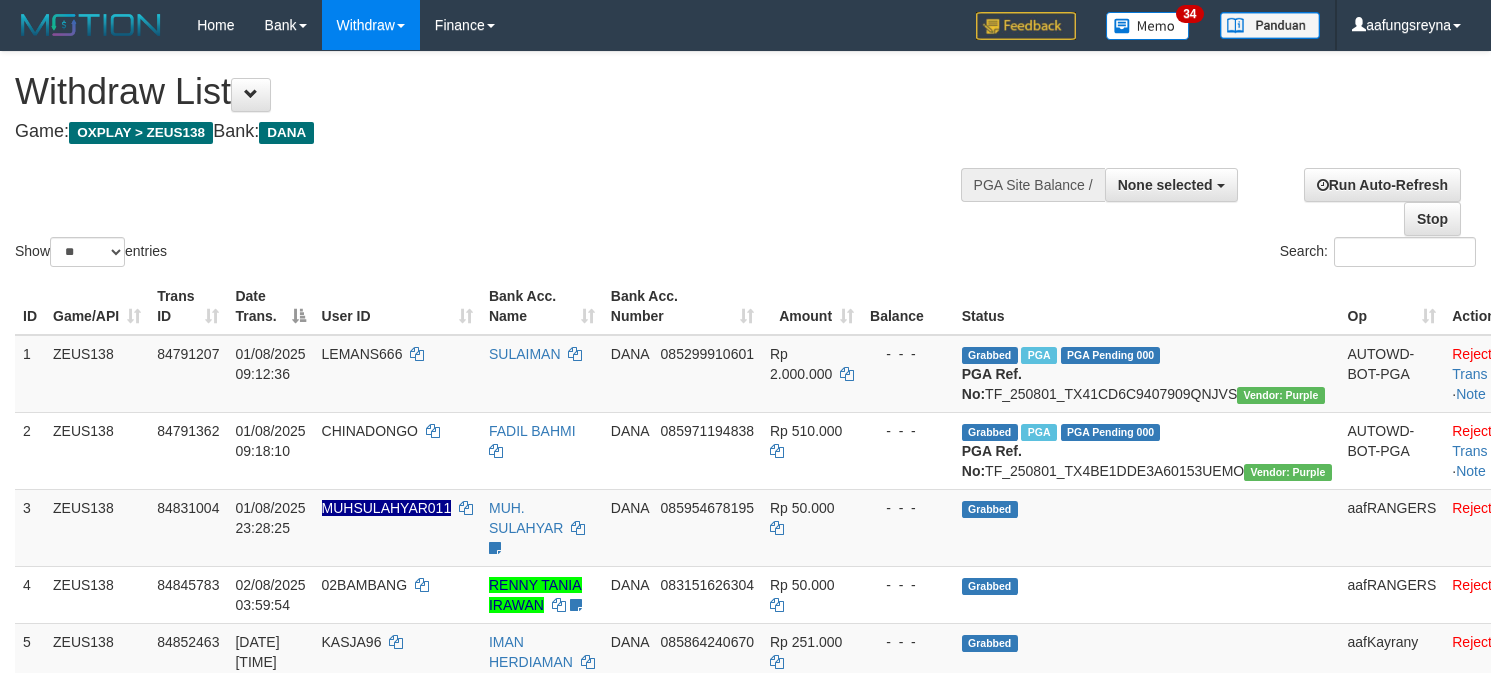 select 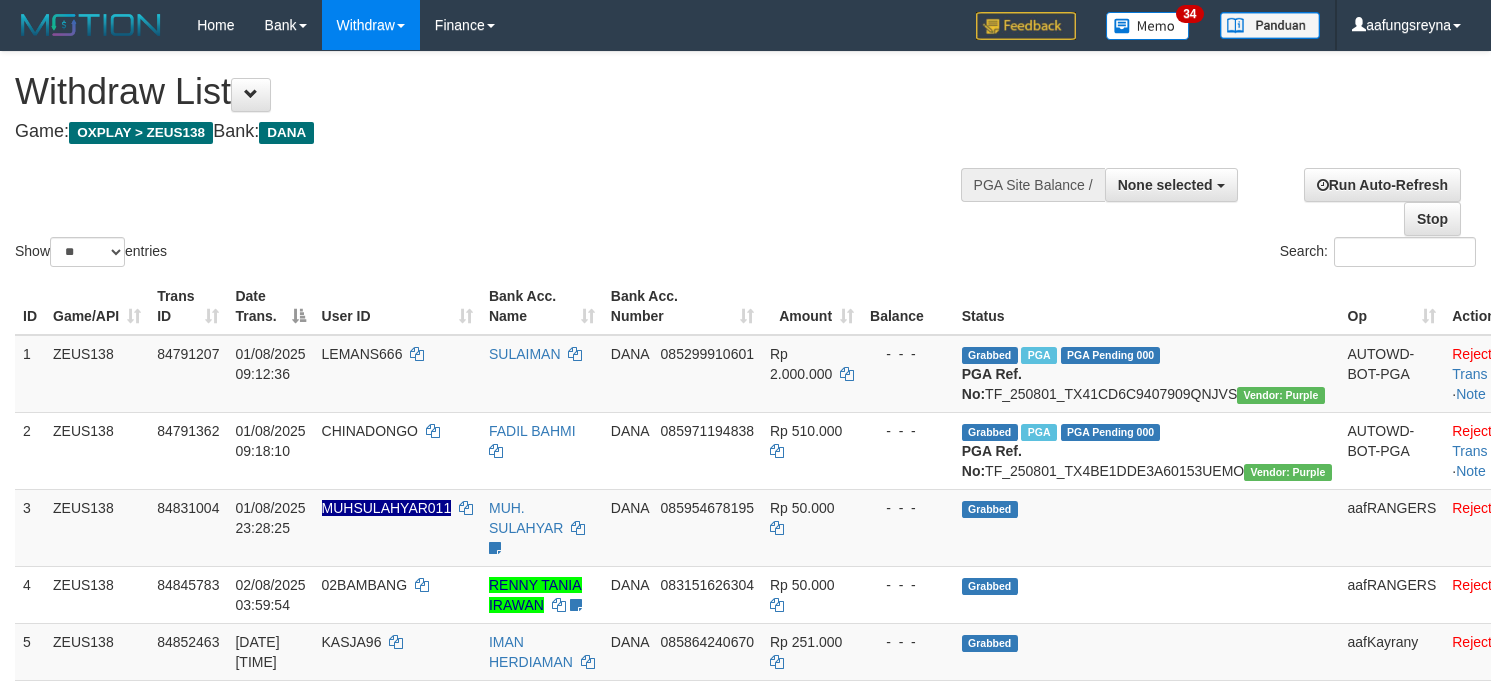 select 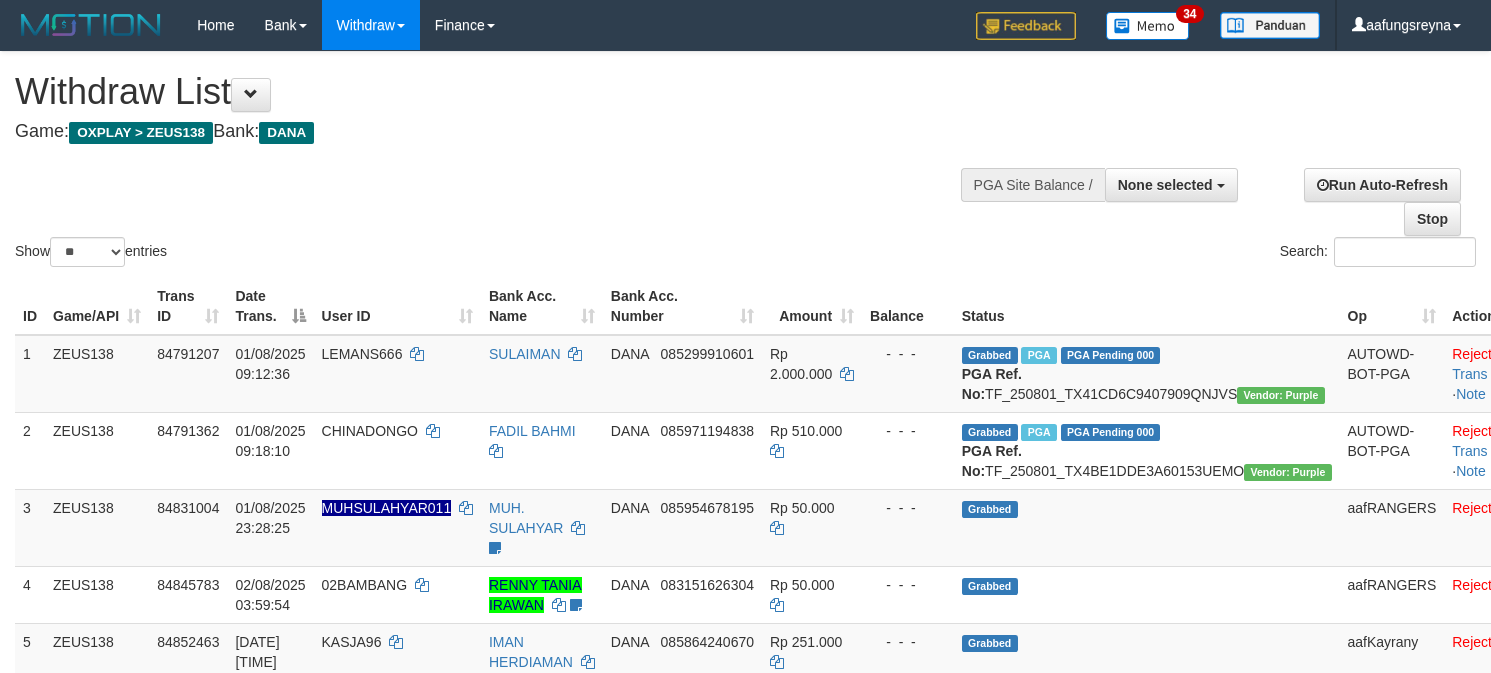 select 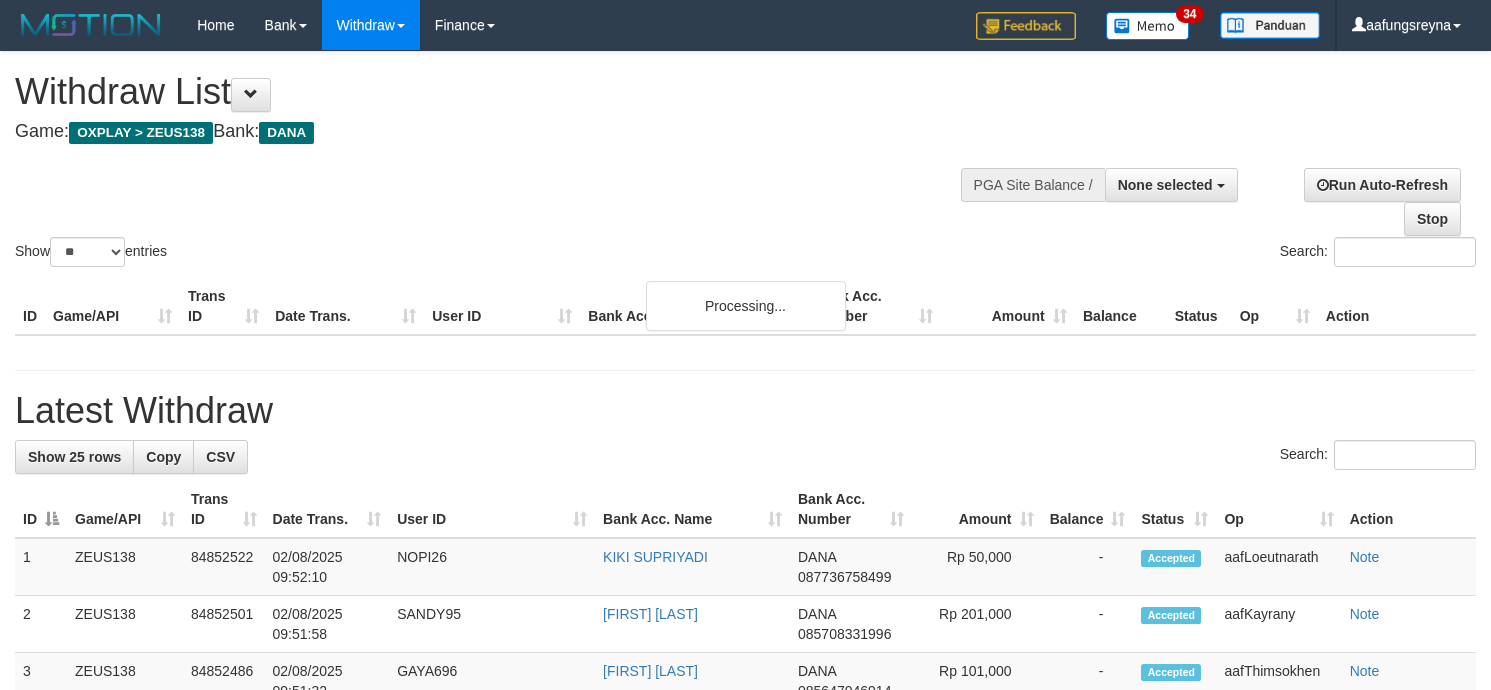 select 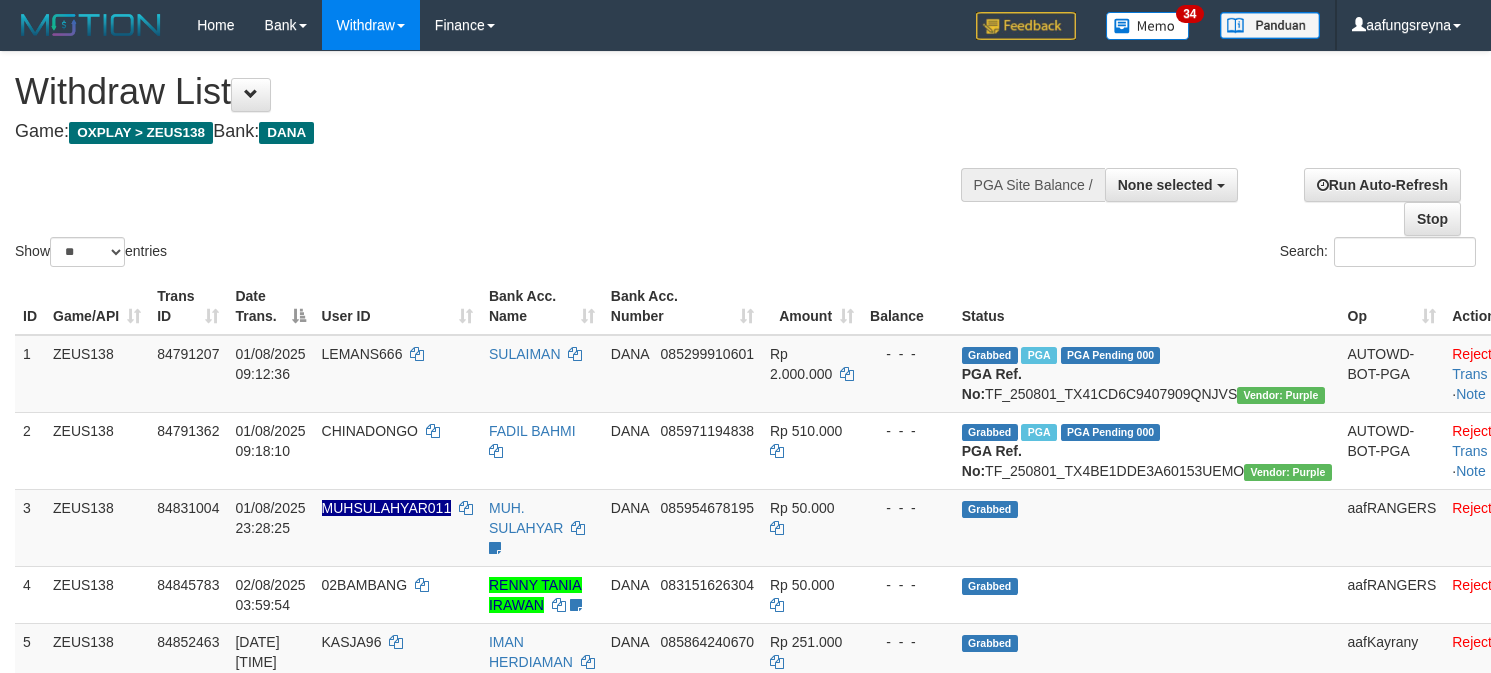 select 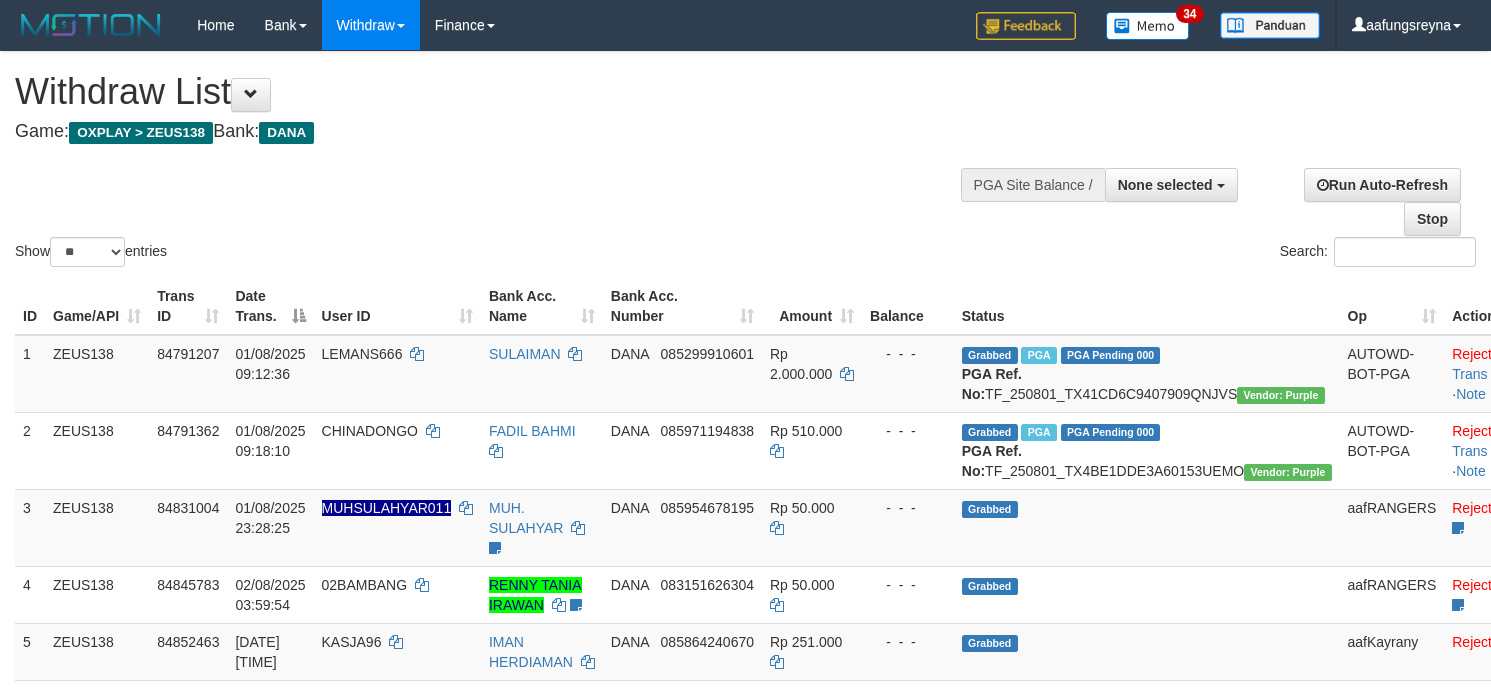 select 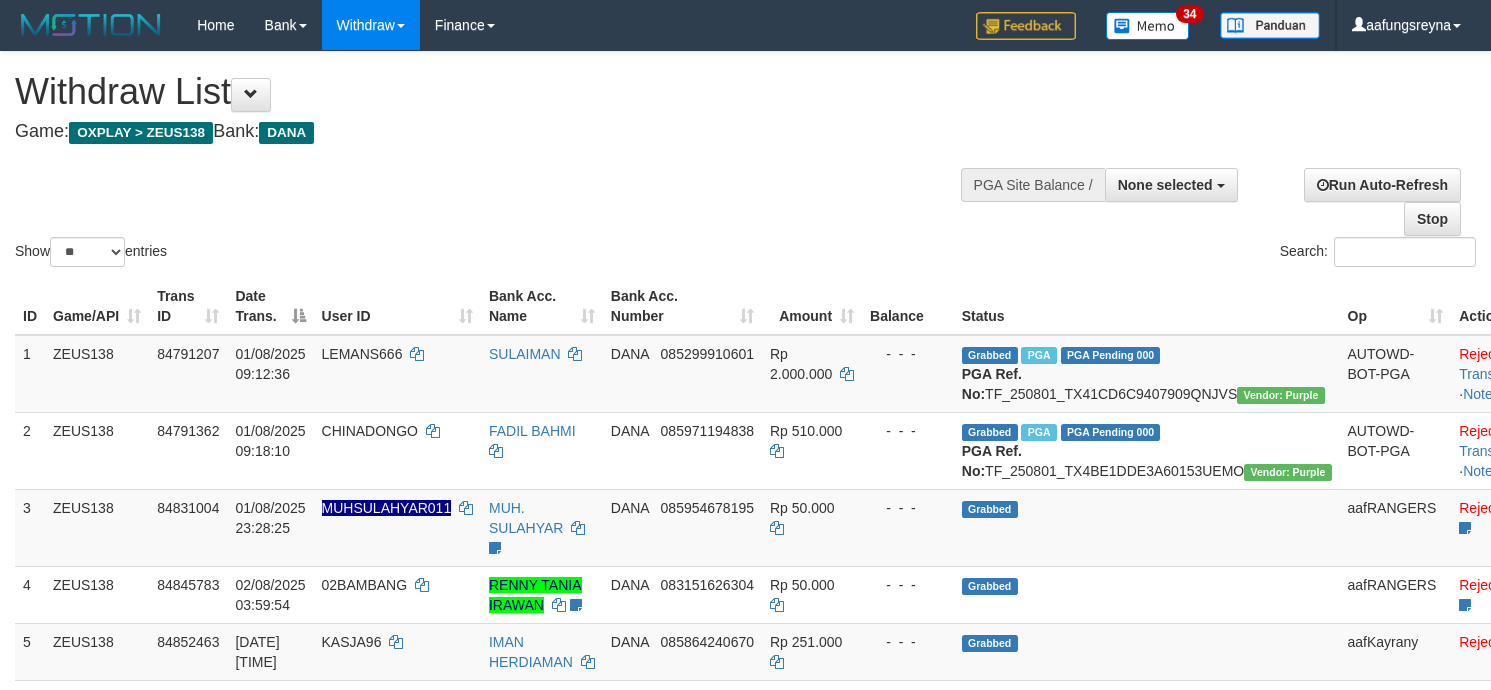 select 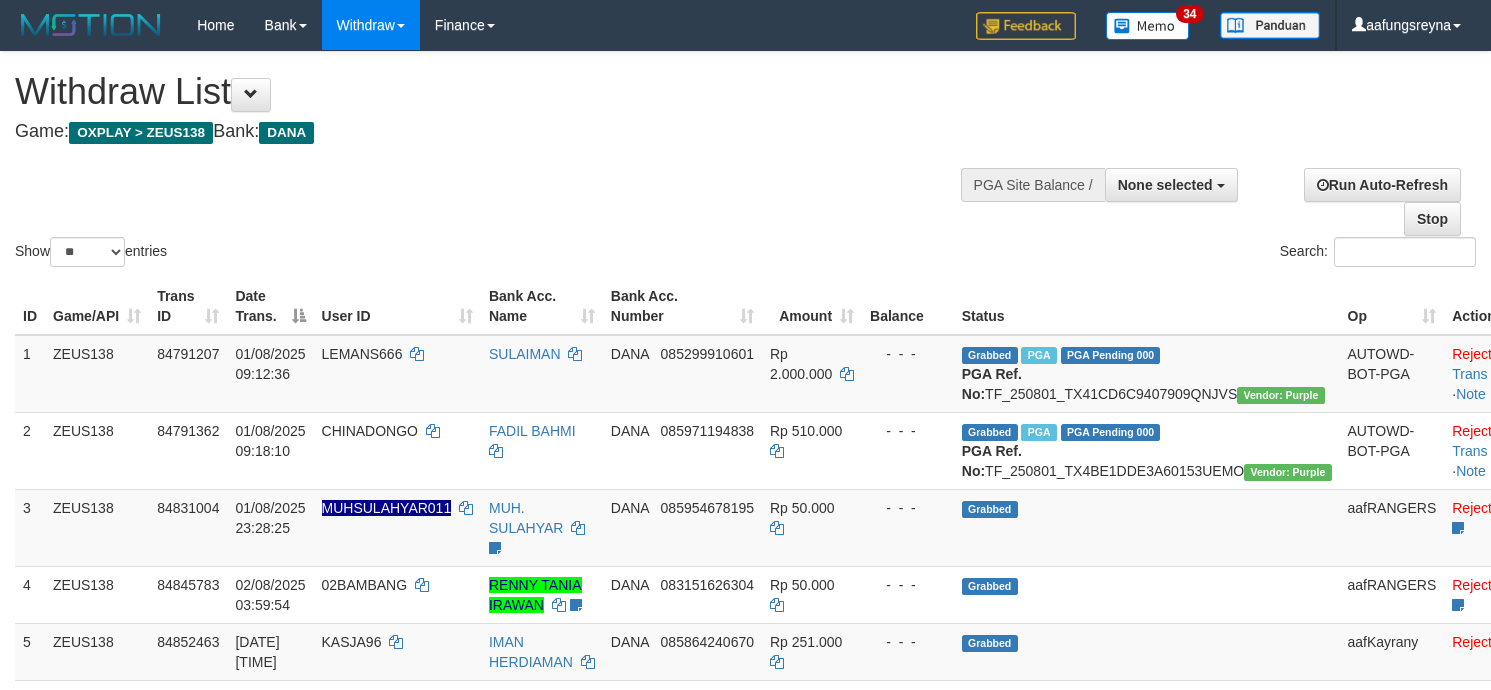 select 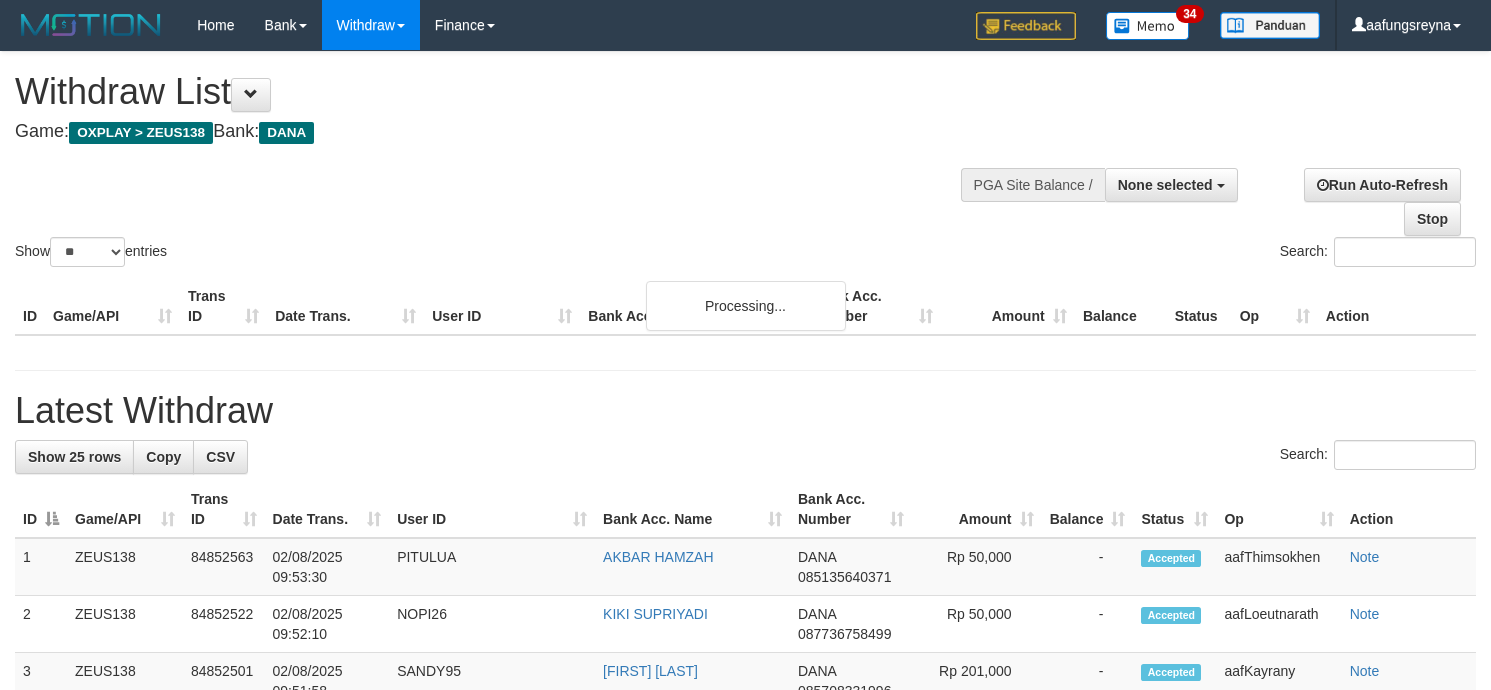 select 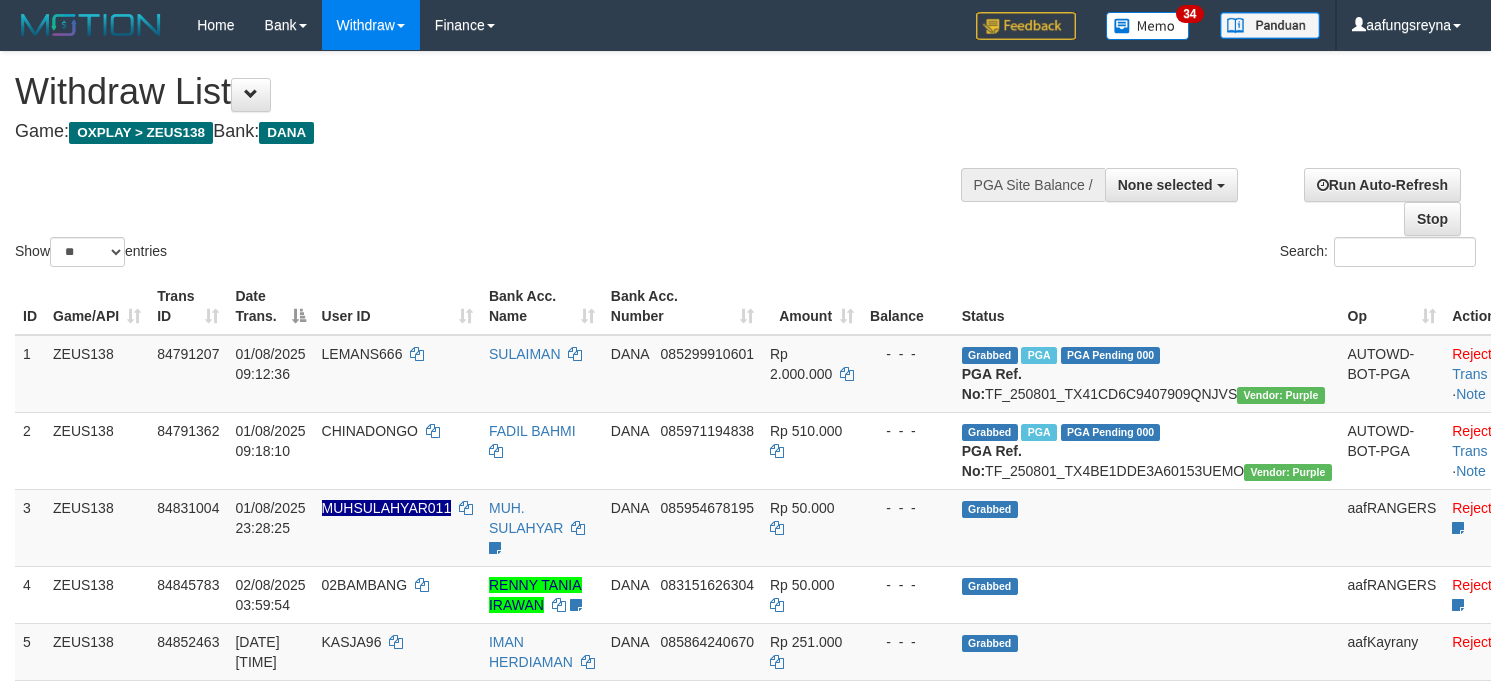 select 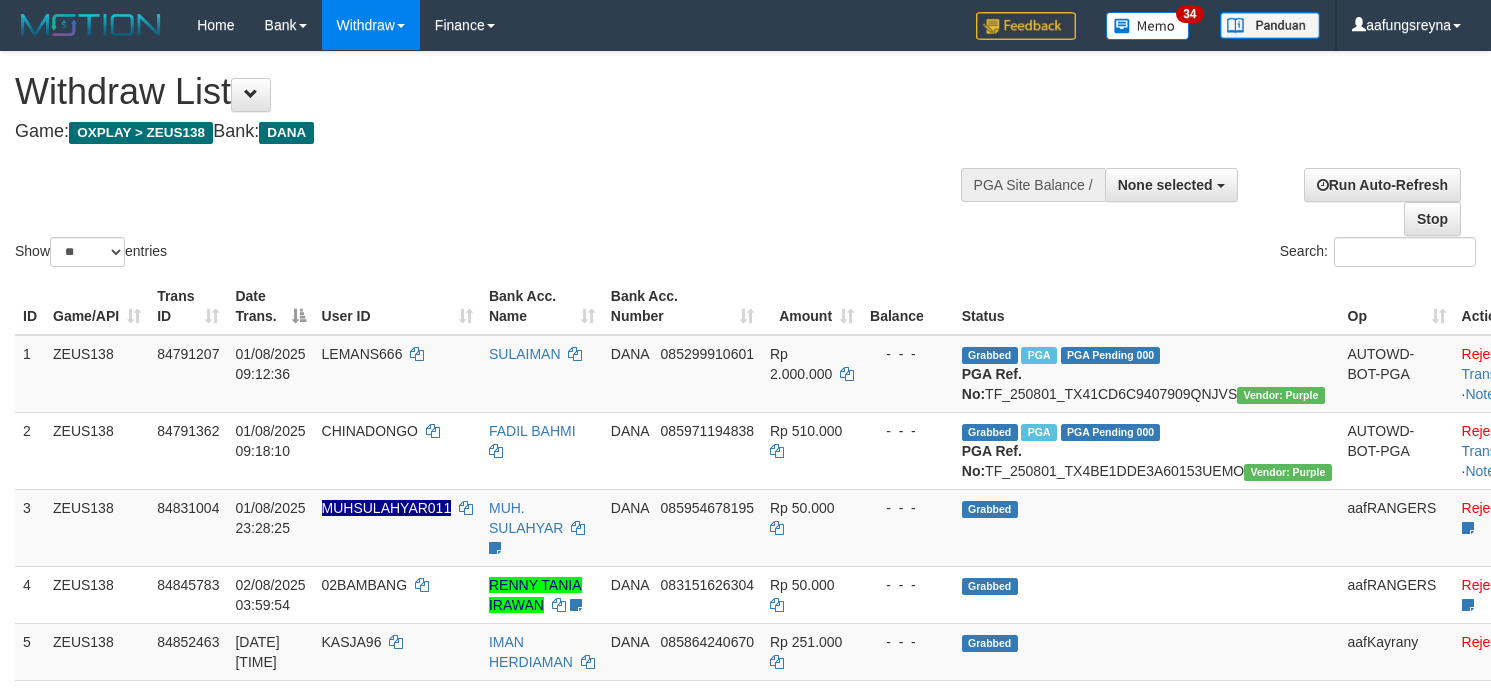 select 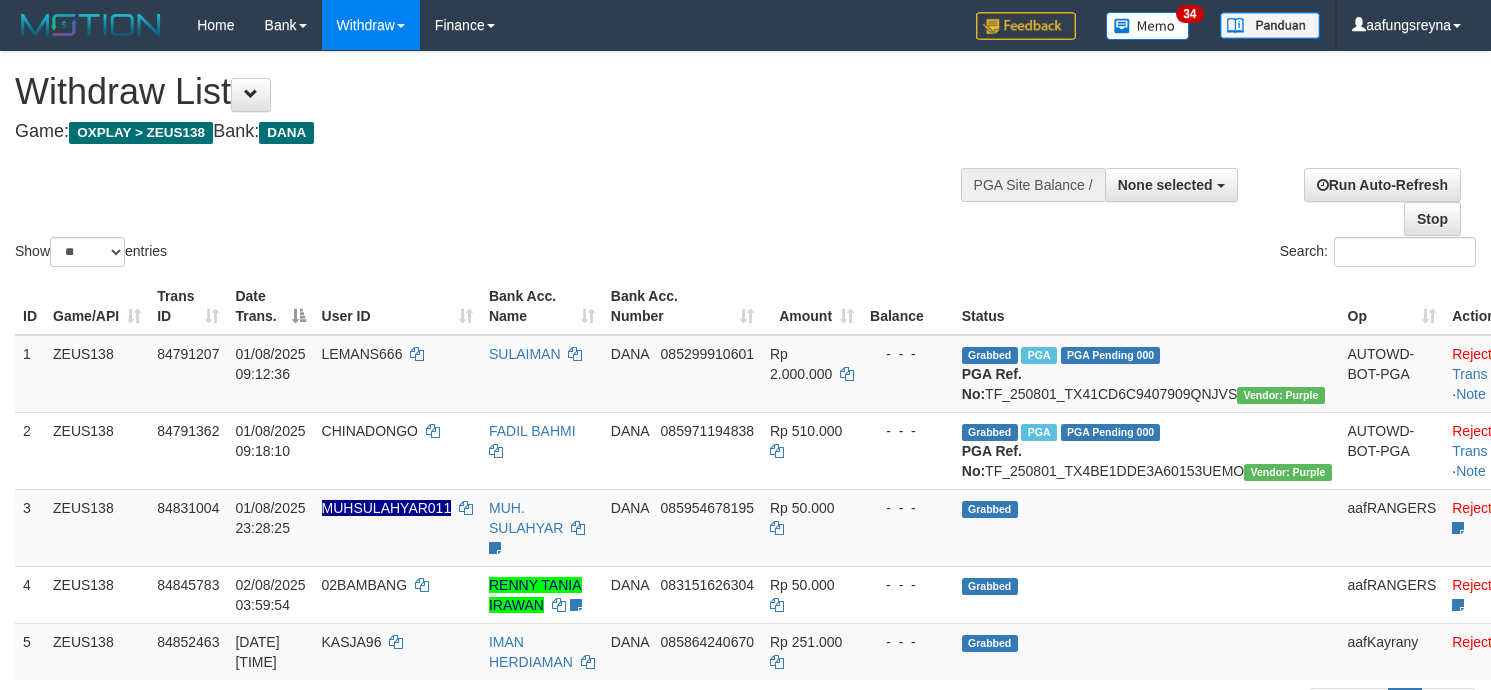 select 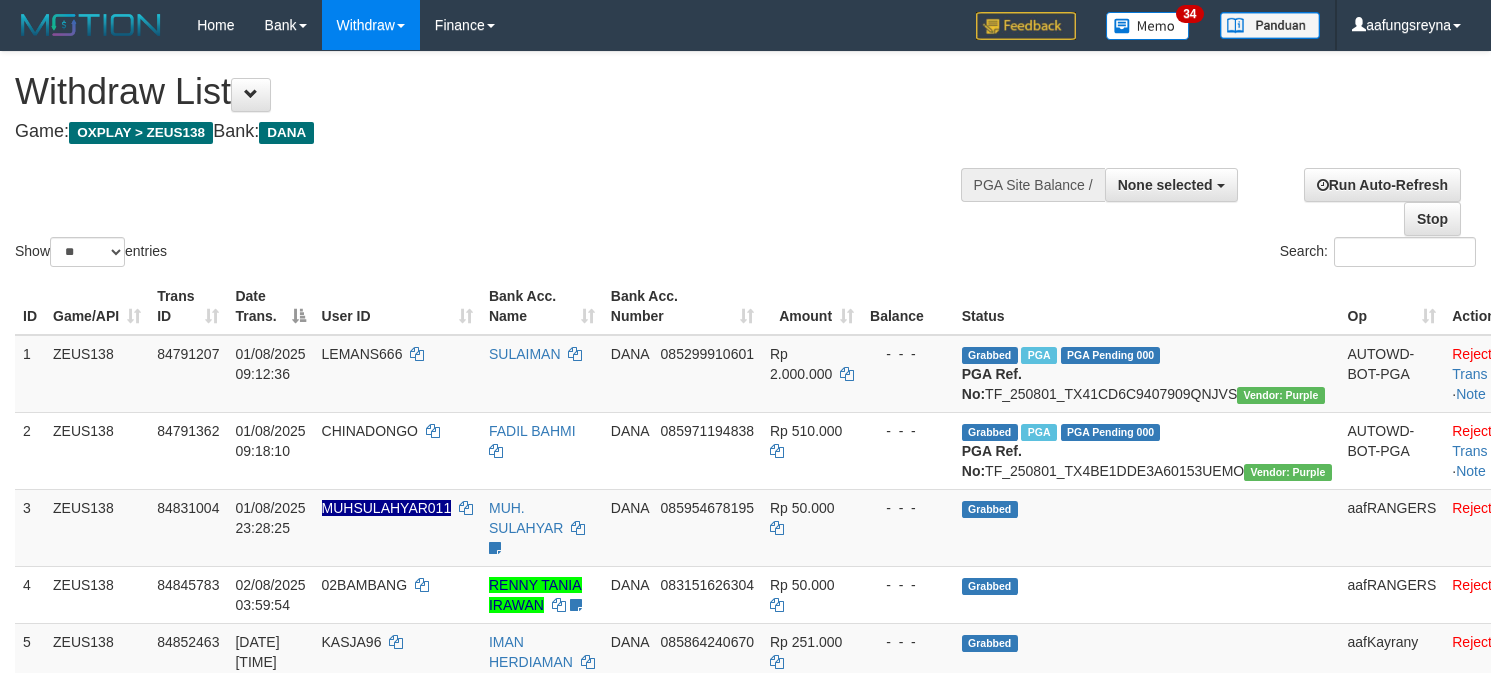 select 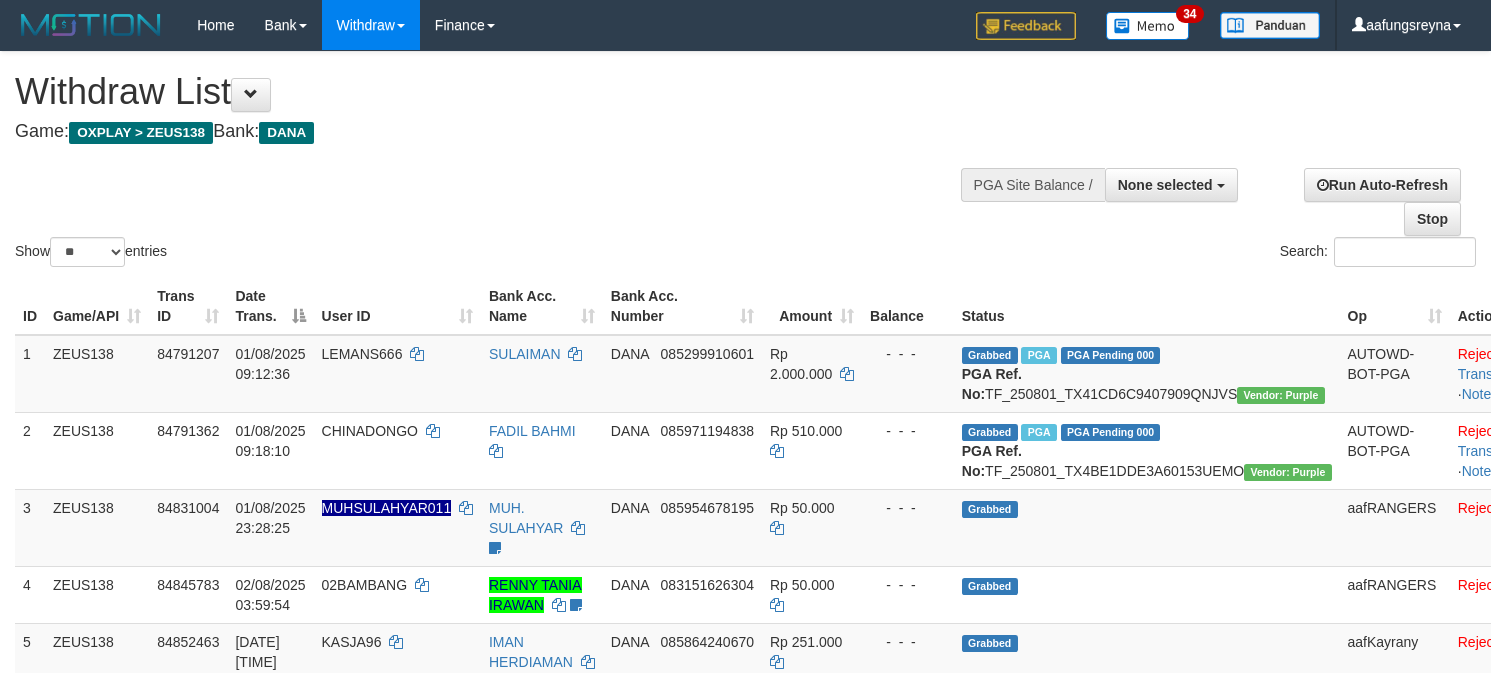 select 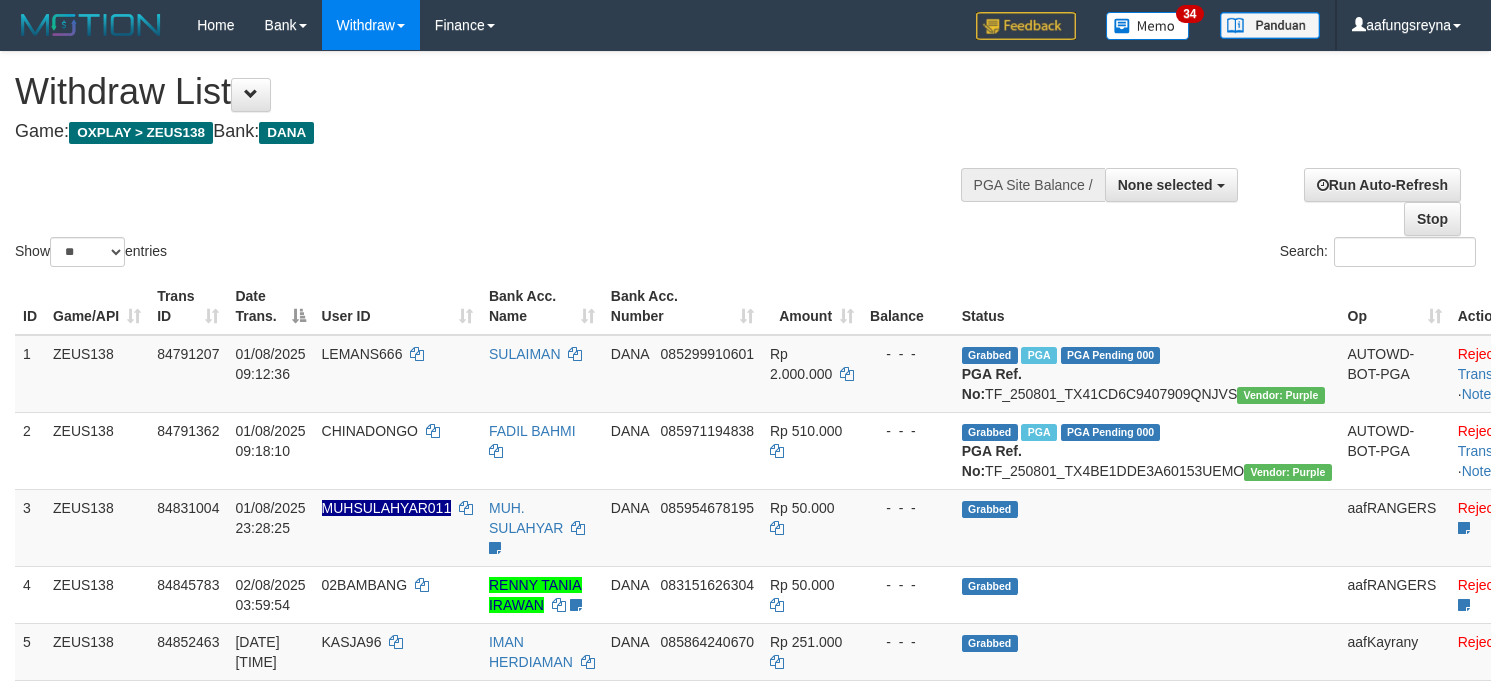 select 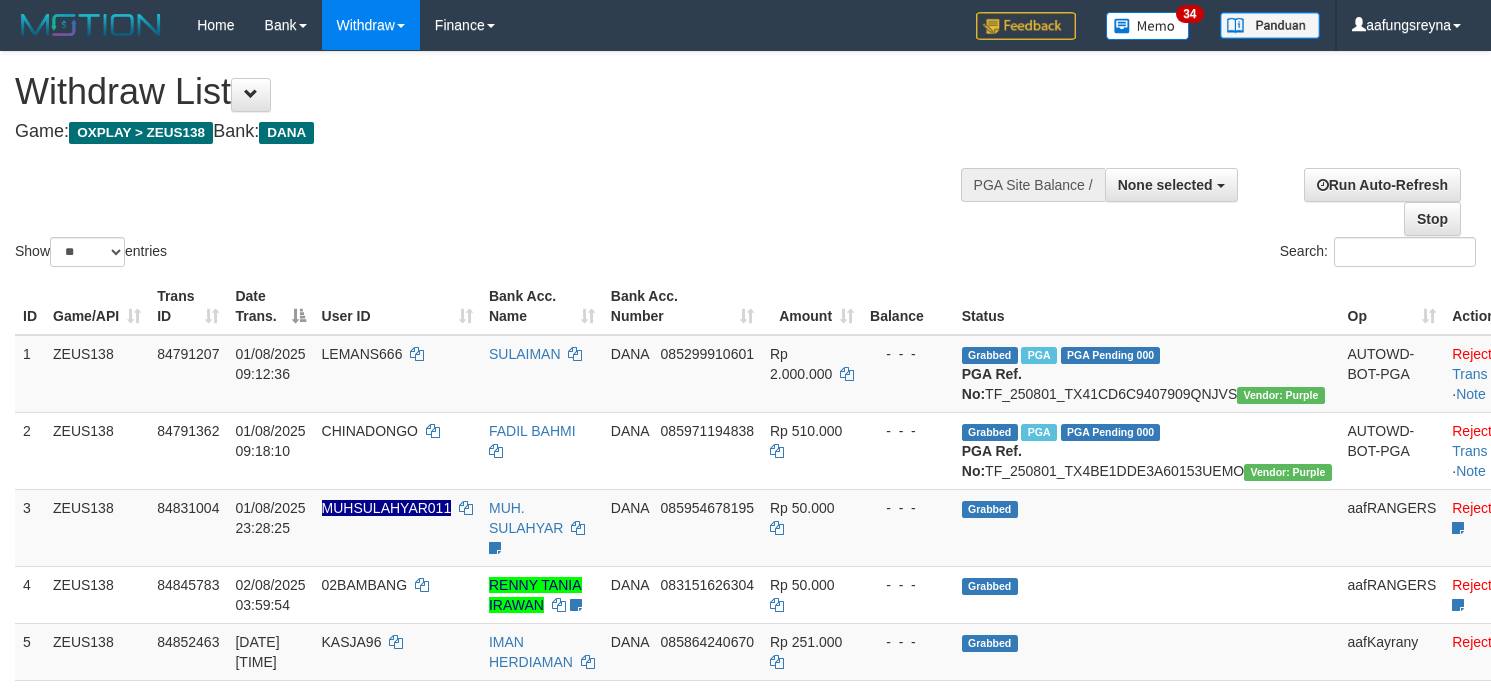 select 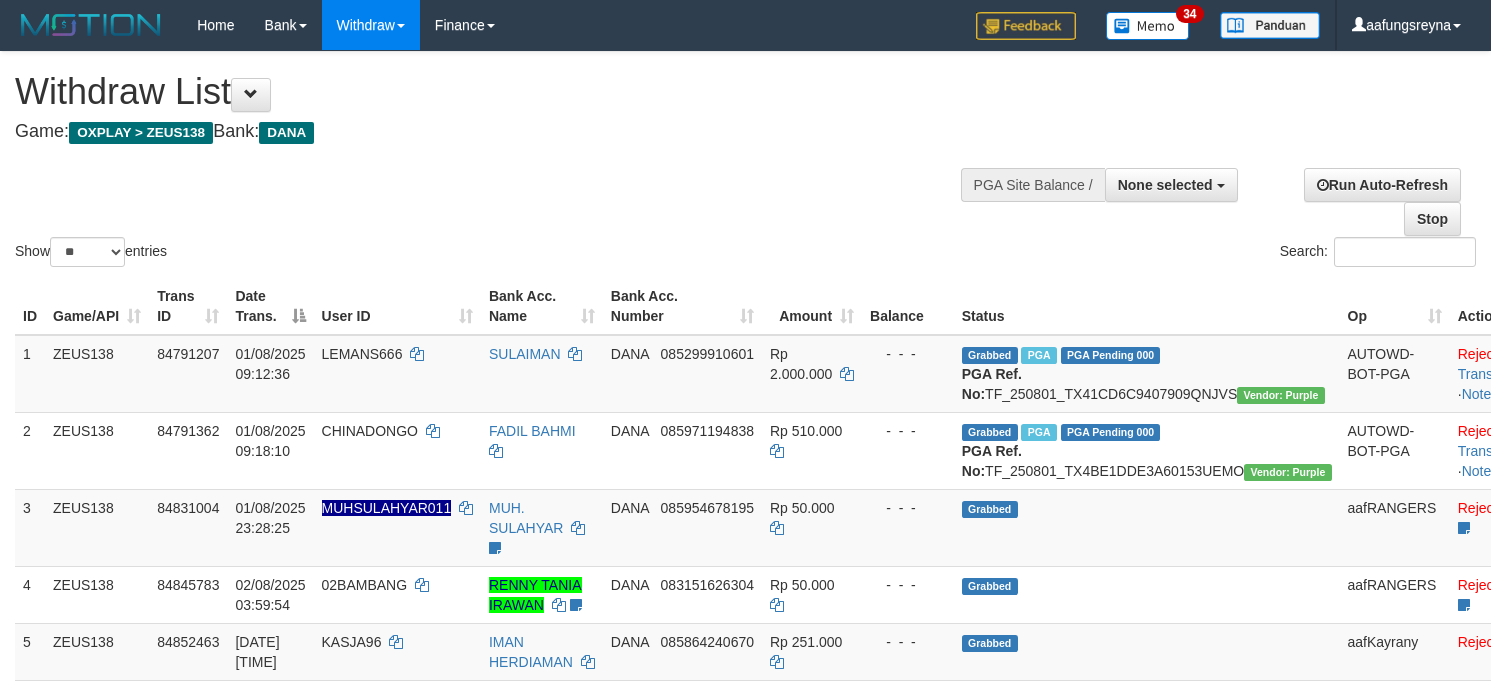 select 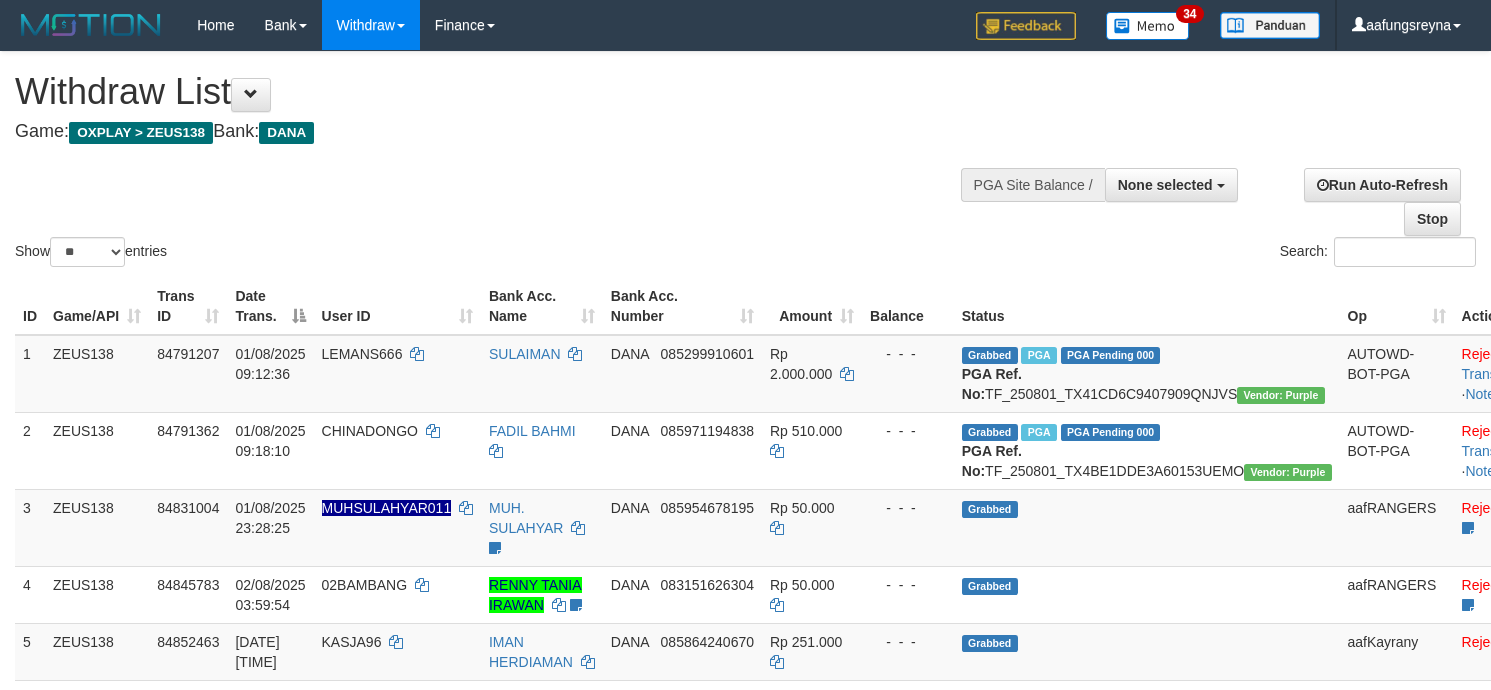 select 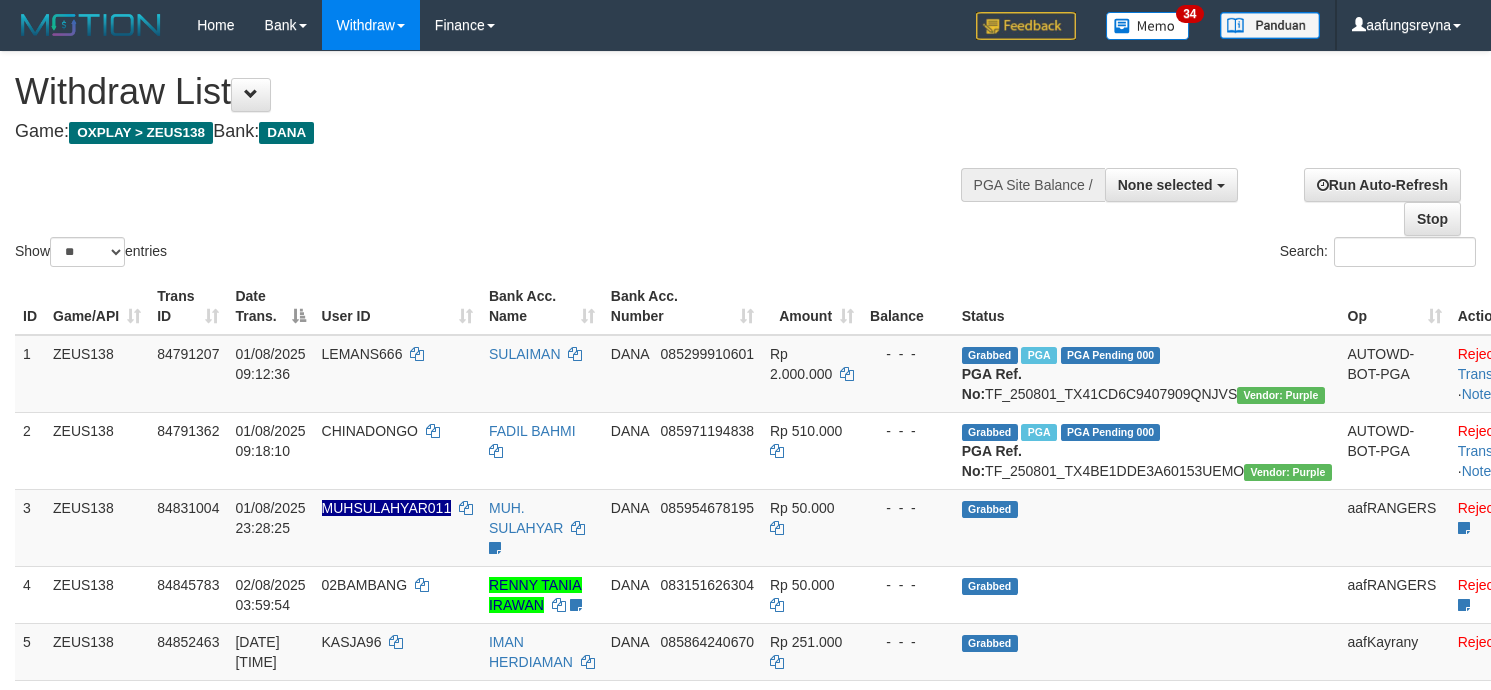 select 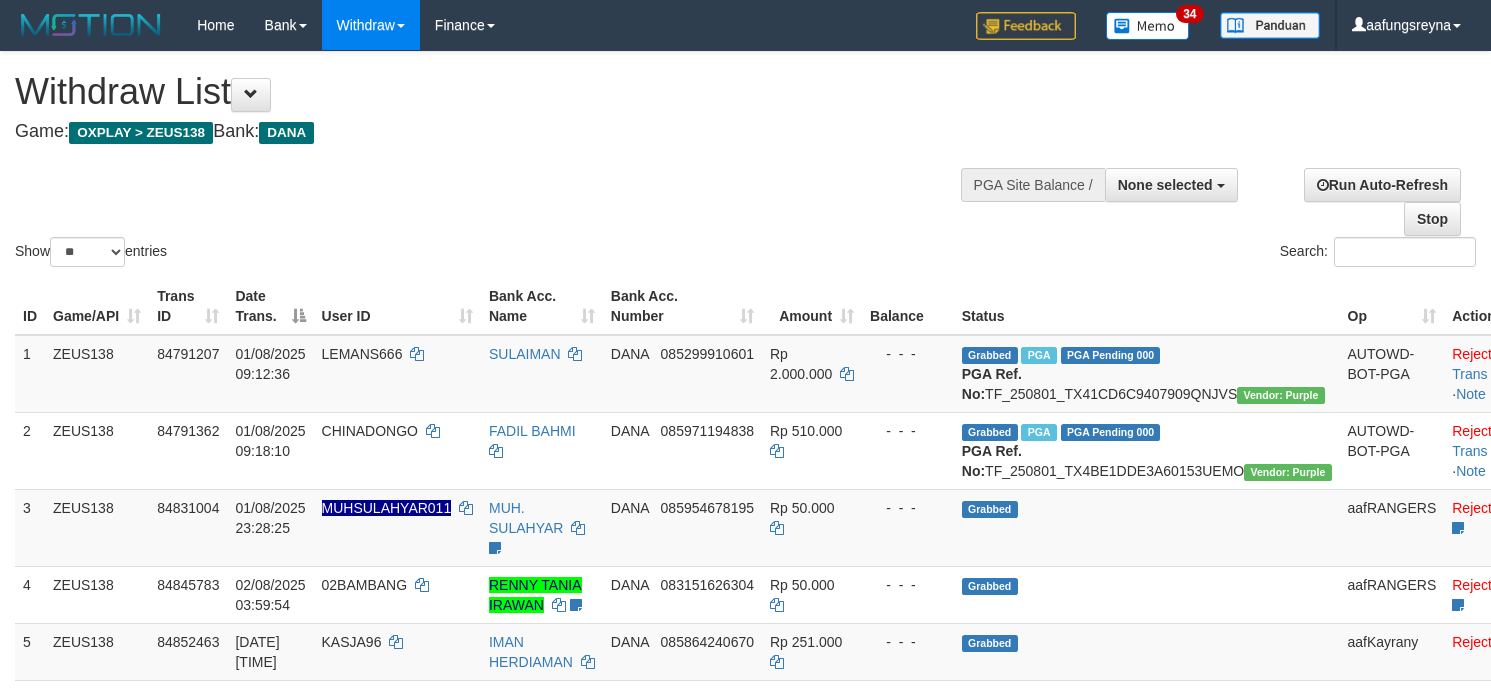 select 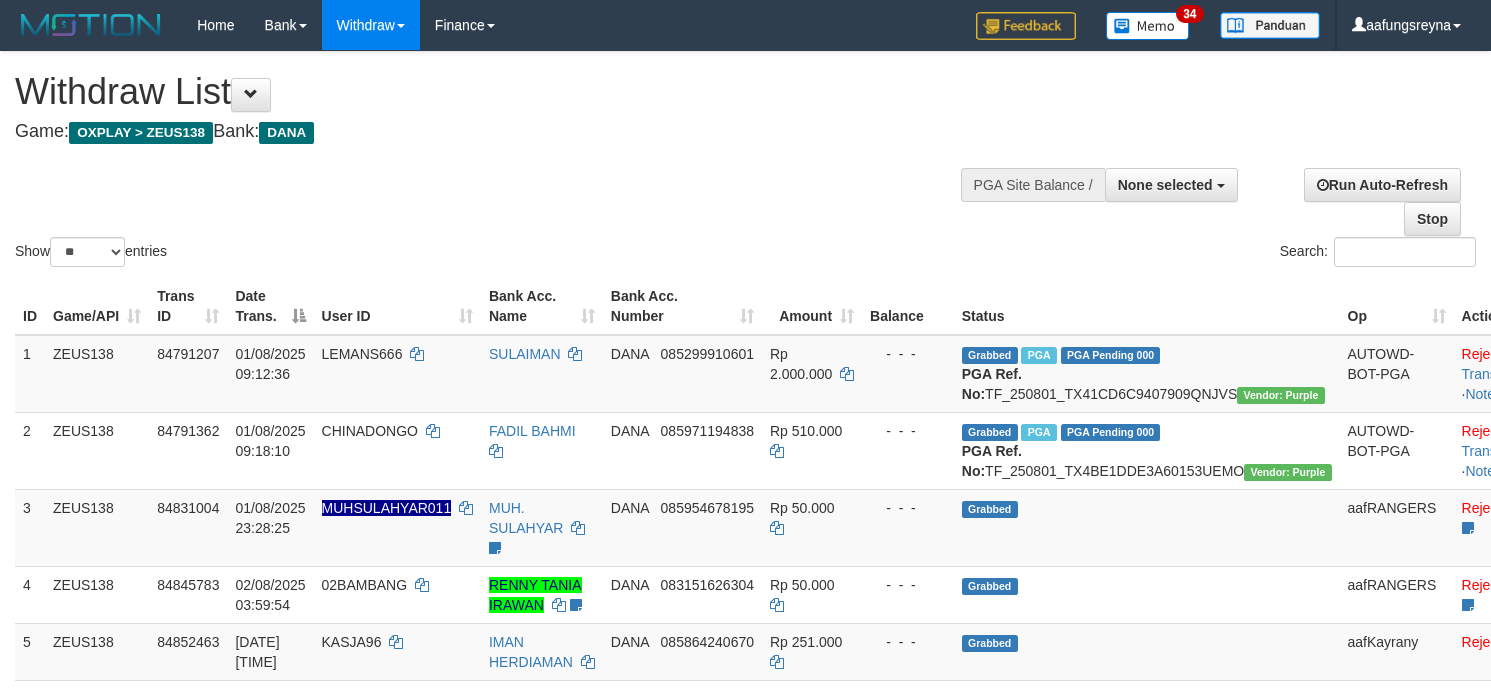 select 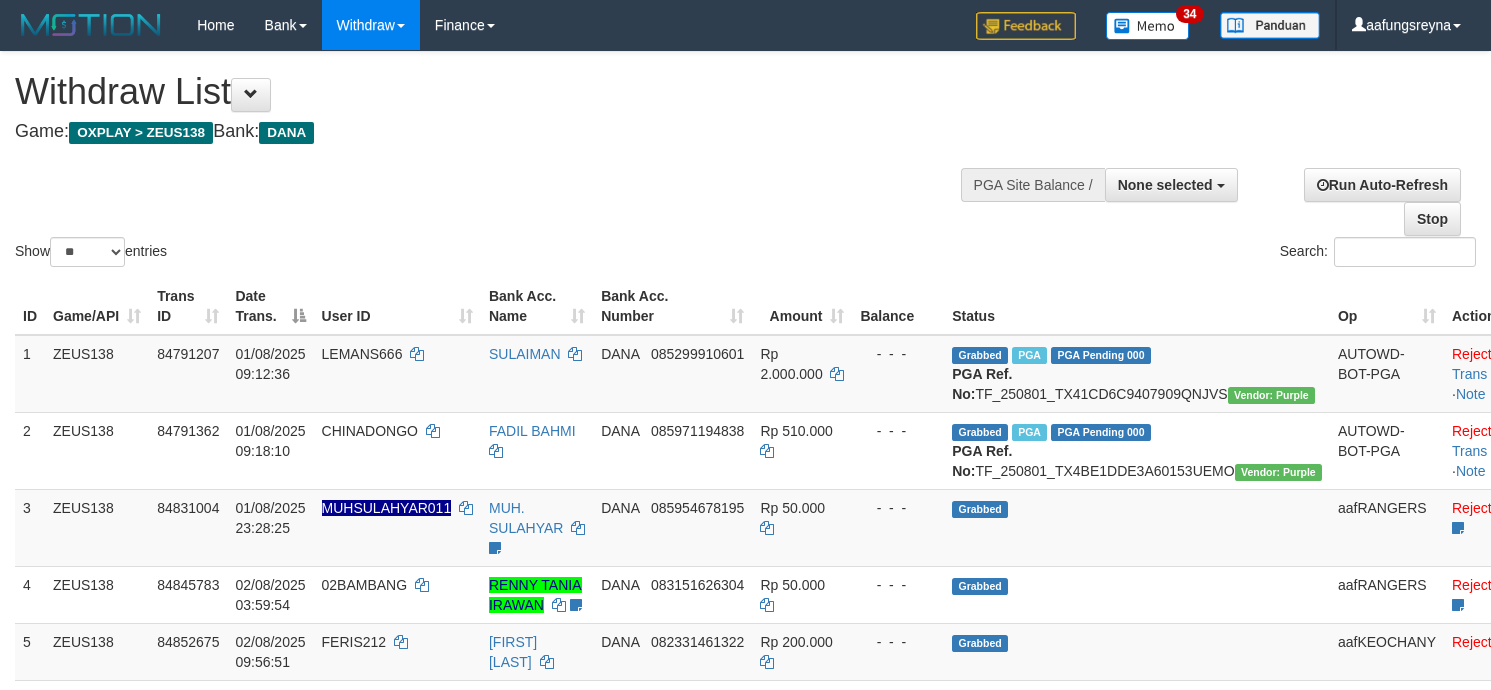 select 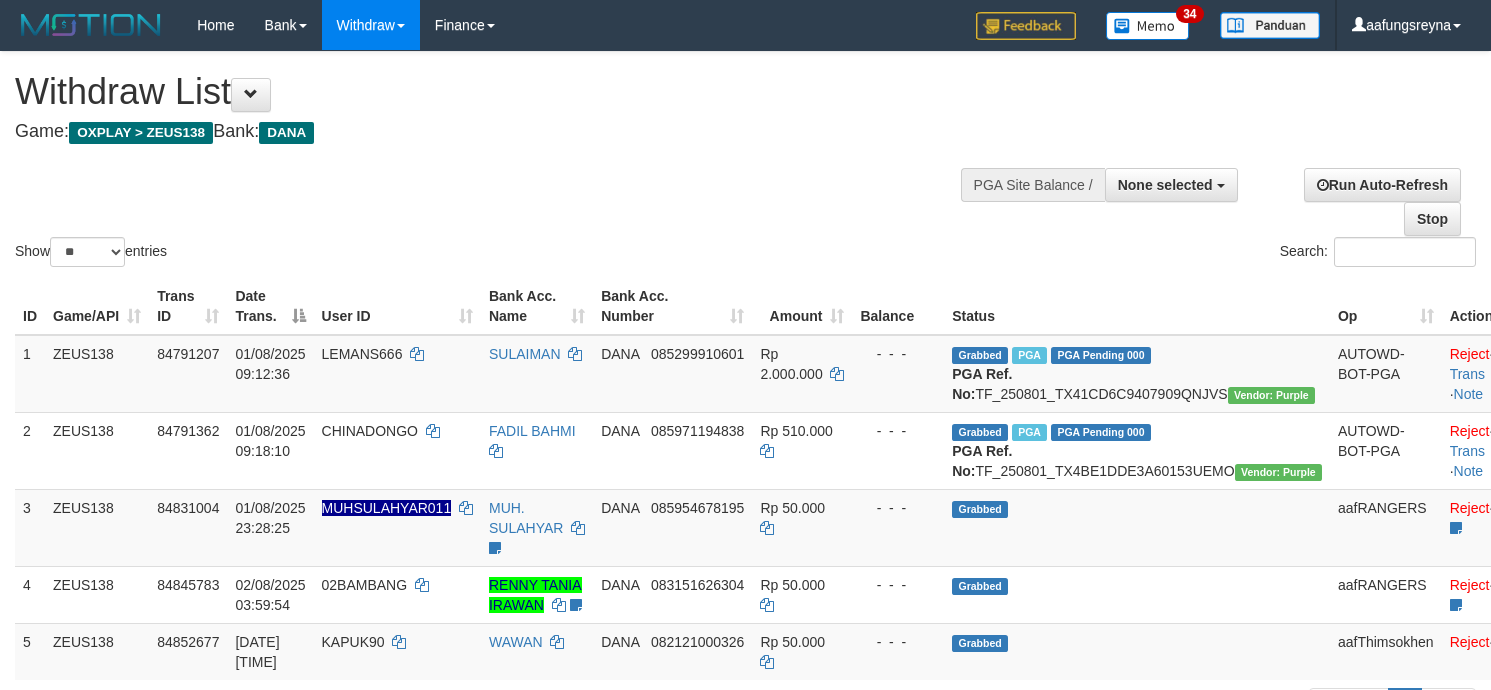 select 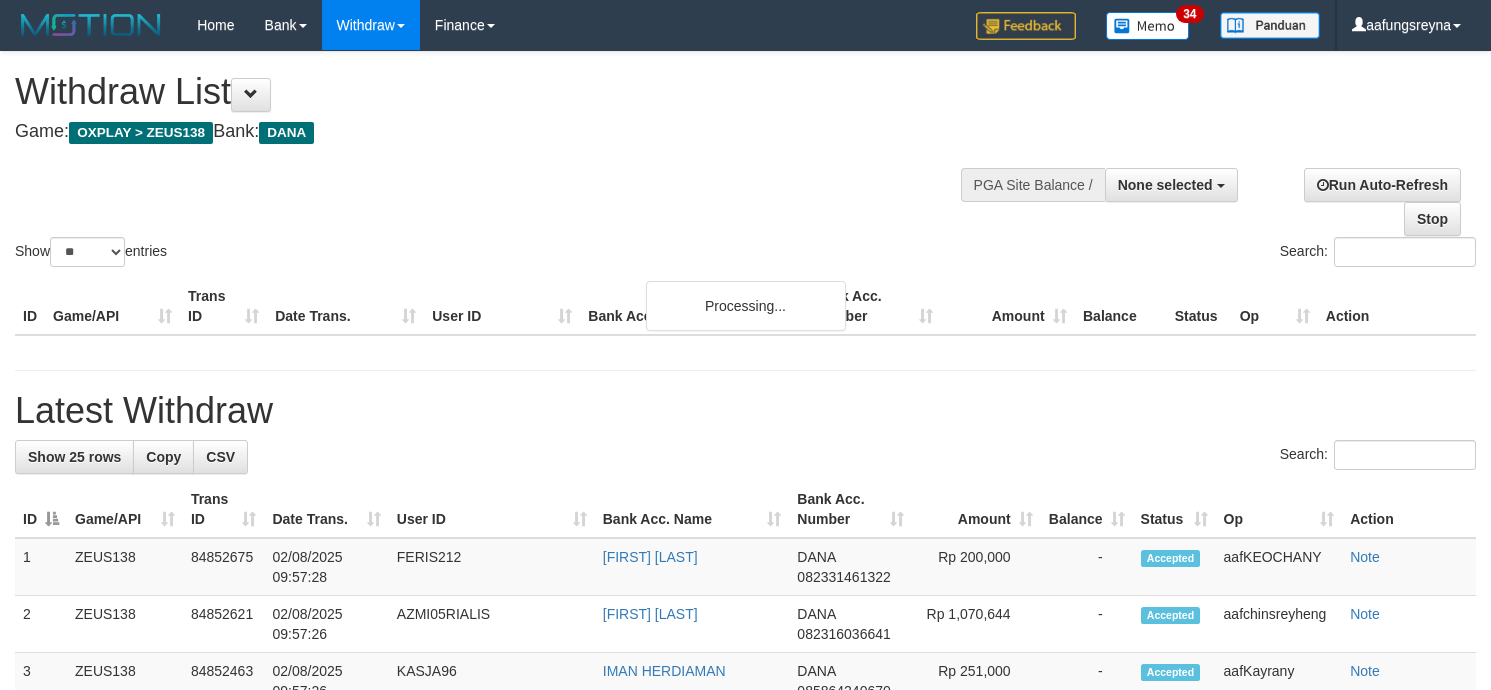 select 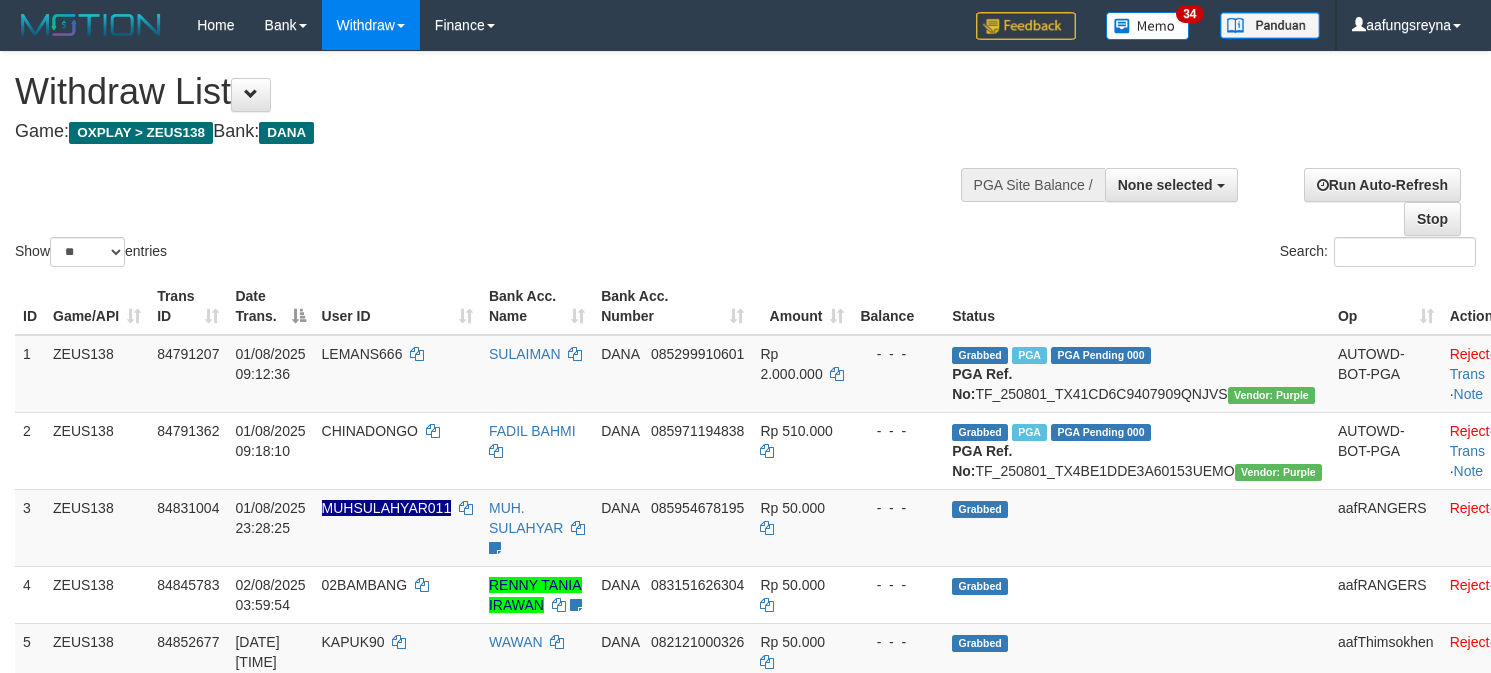 select 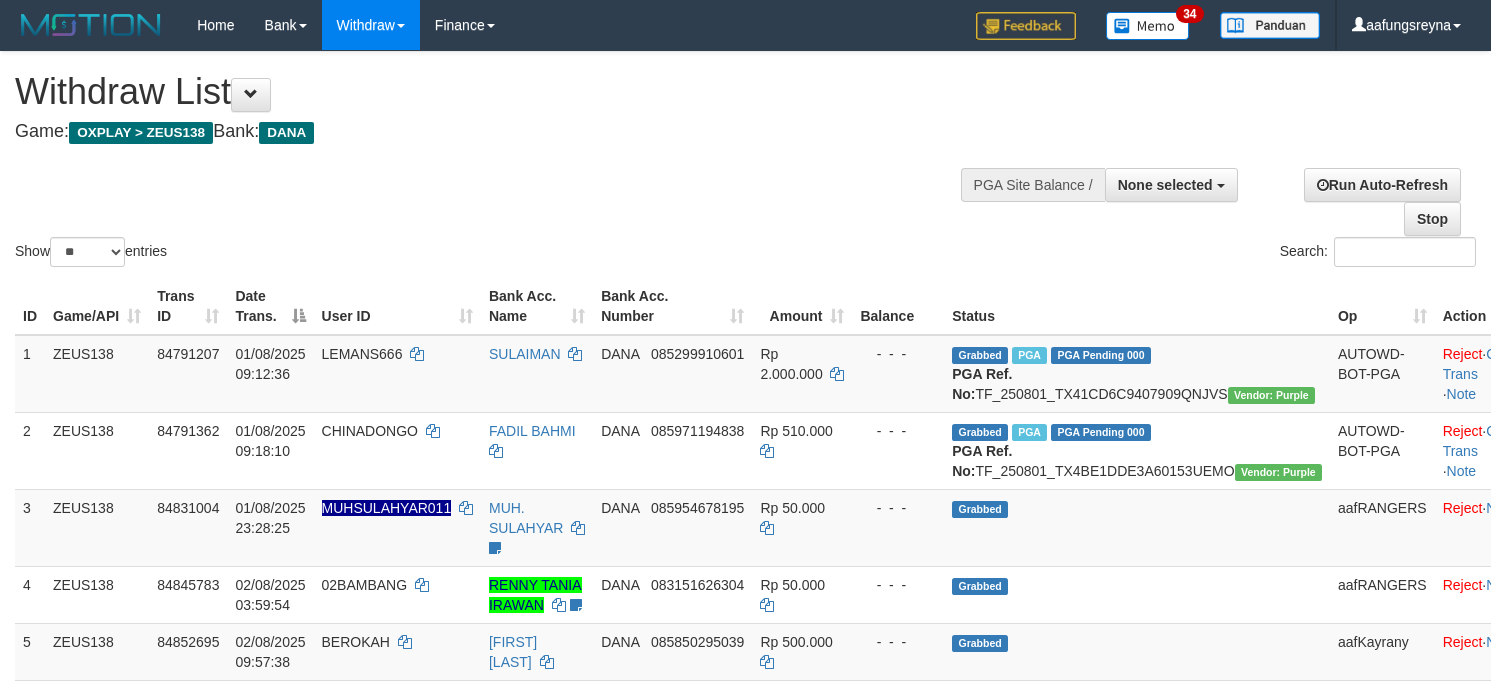 select 